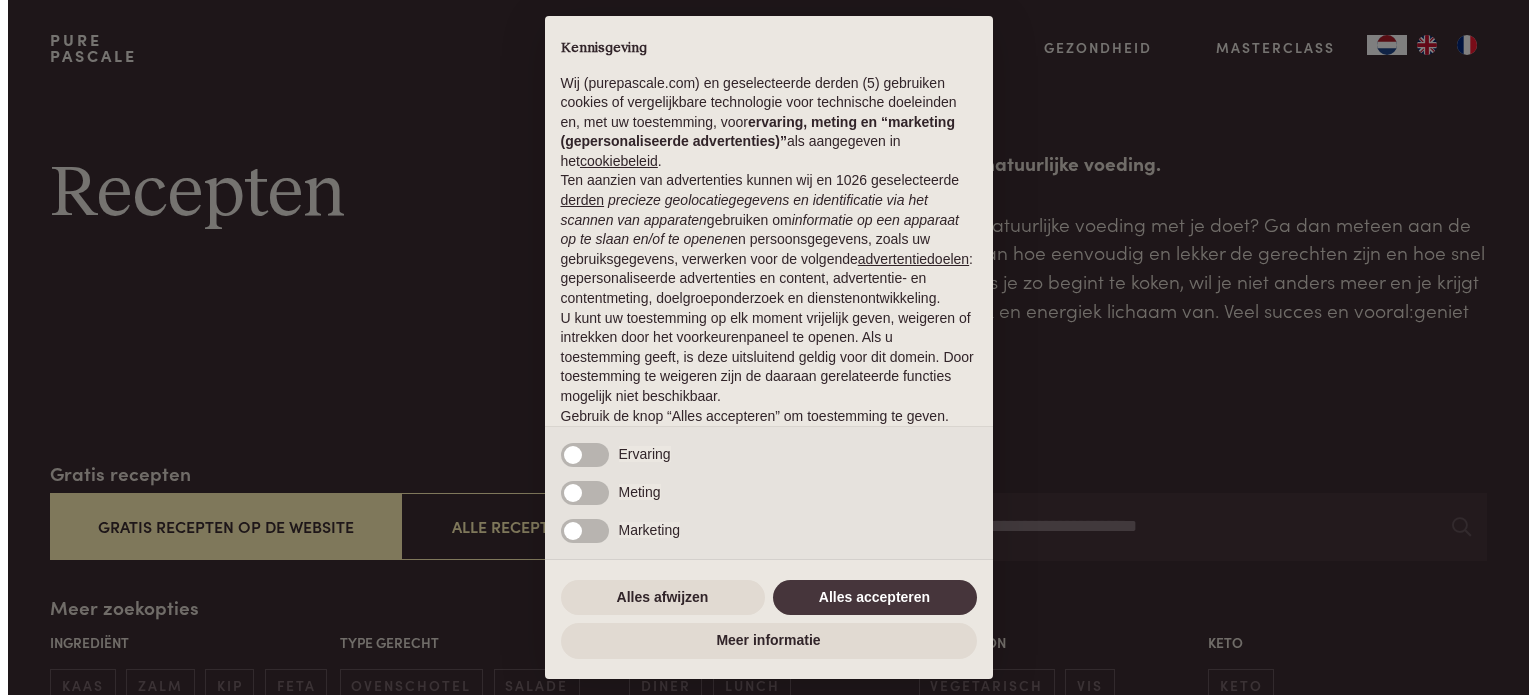 scroll, scrollTop: 0, scrollLeft: 0, axis: both 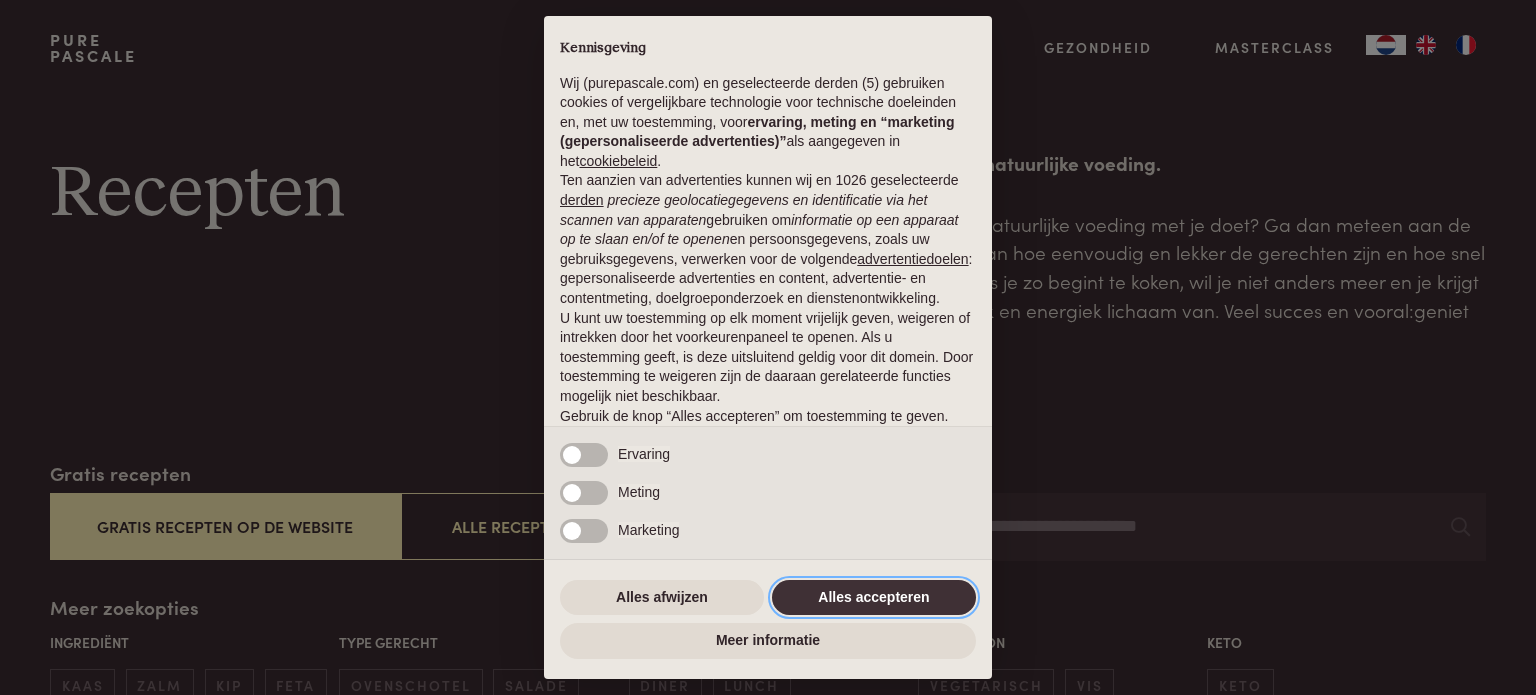 click on "Alles accepteren" at bounding box center [874, 598] 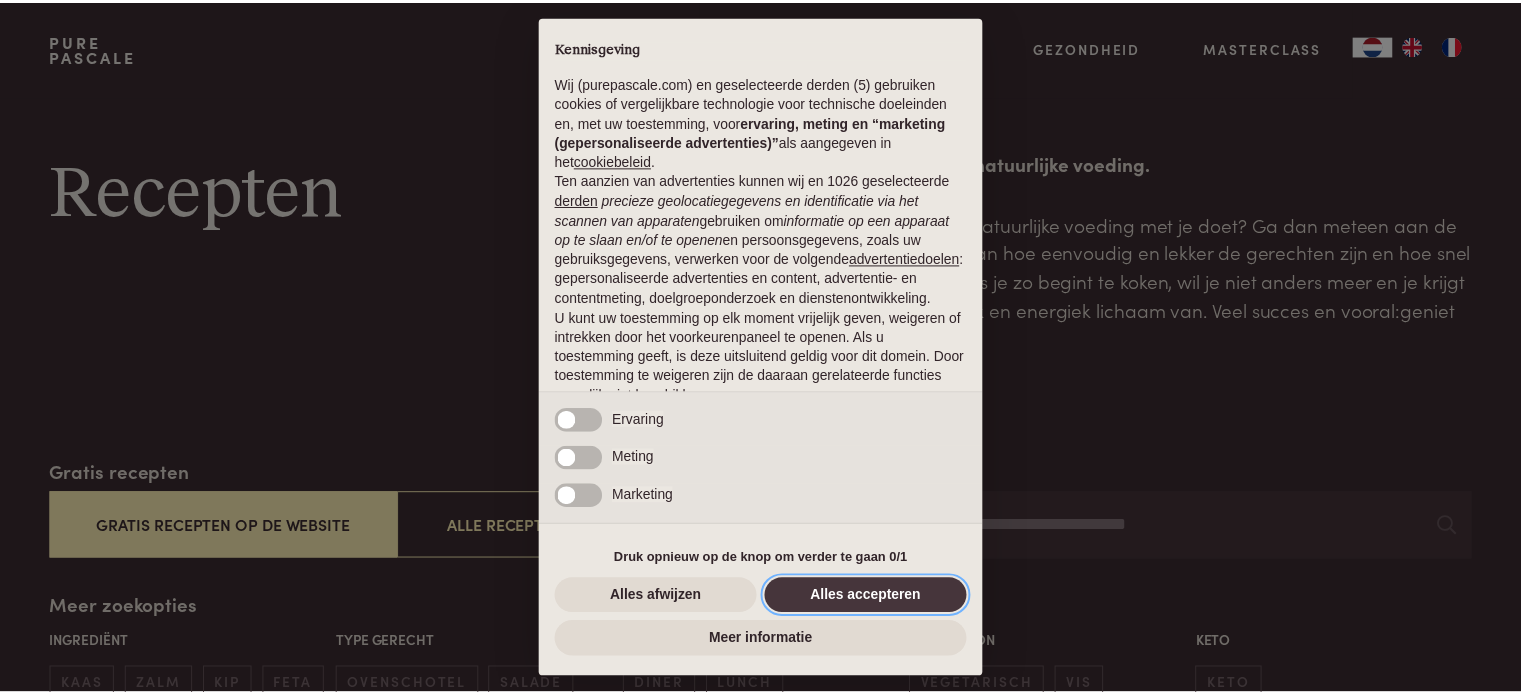 scroll, scrollTop: 108, scrollLeft: 0, axis: vertical 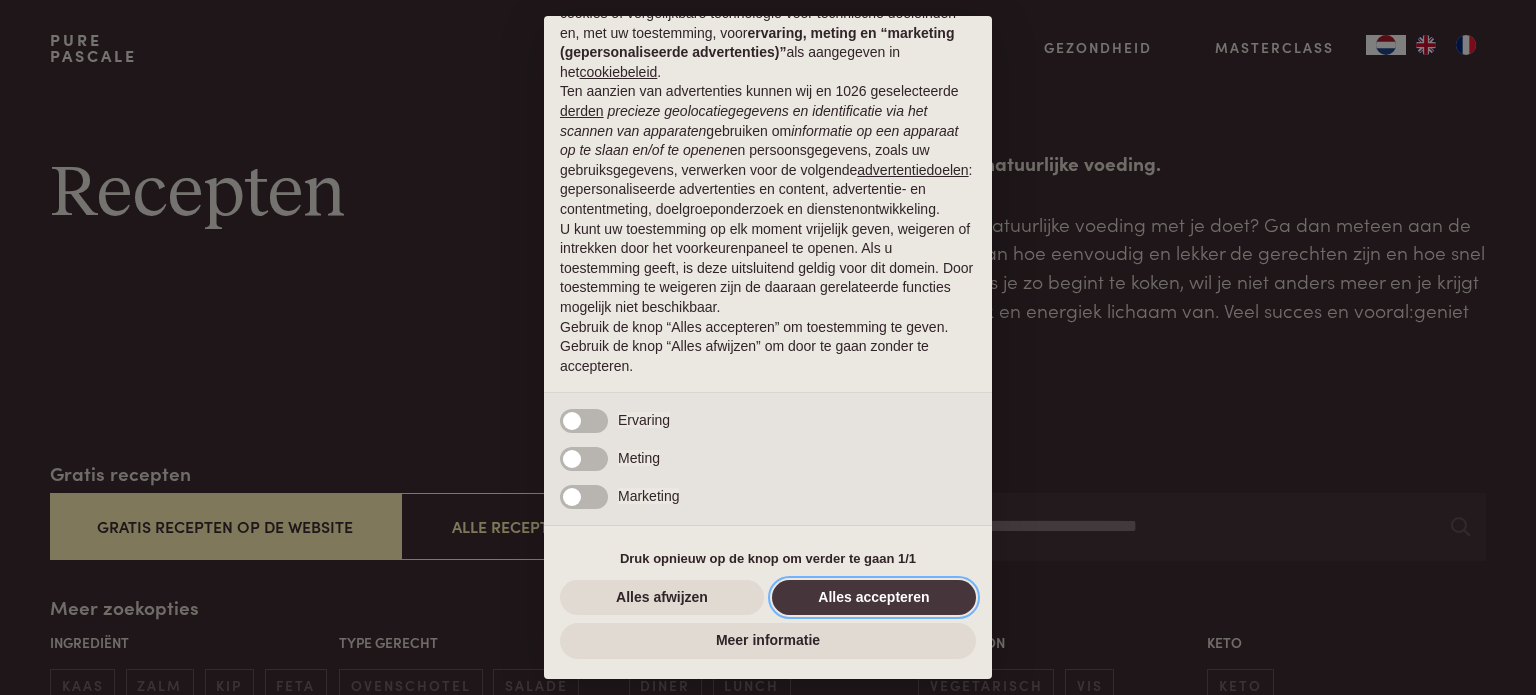 click on "Alles accepteren" at bounding box center [874, 598] 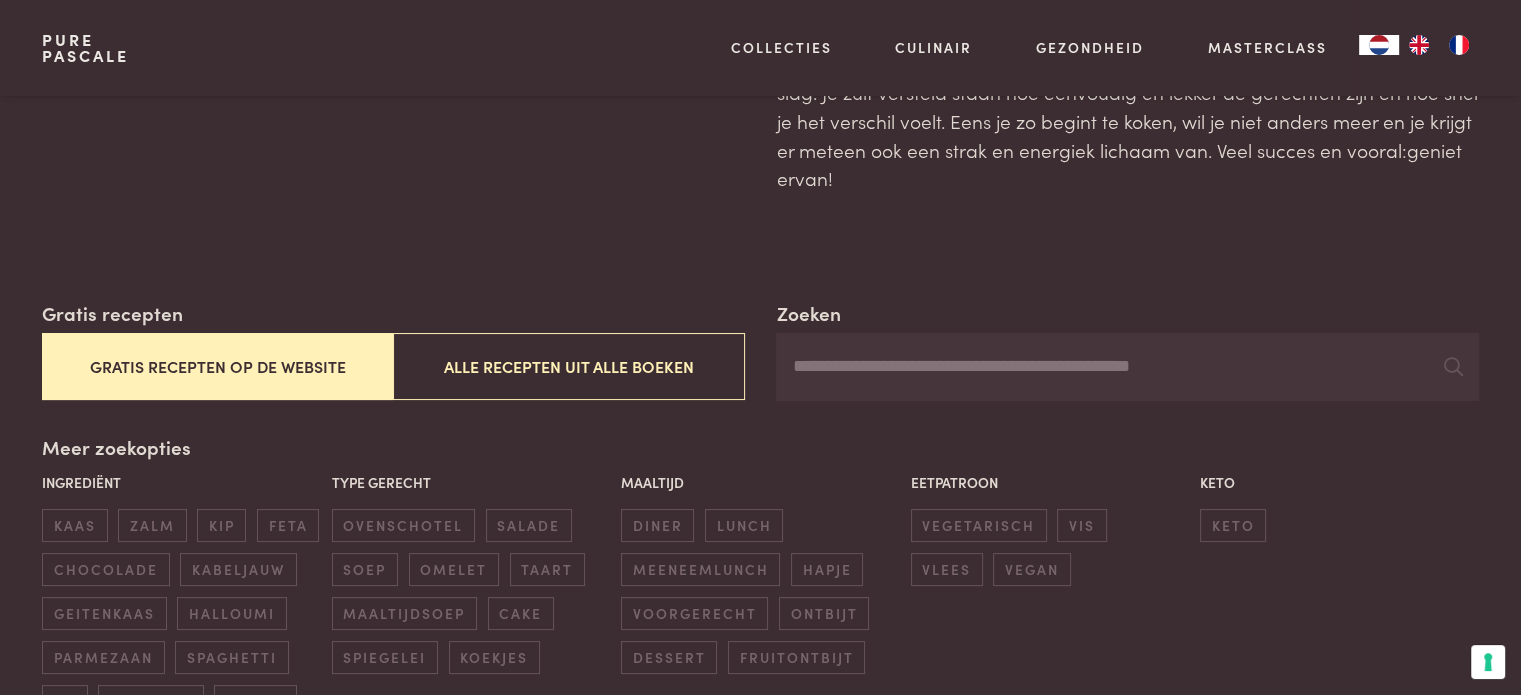 scroll, scrollTop: 166, scrollLeft: 0, axis: vertical 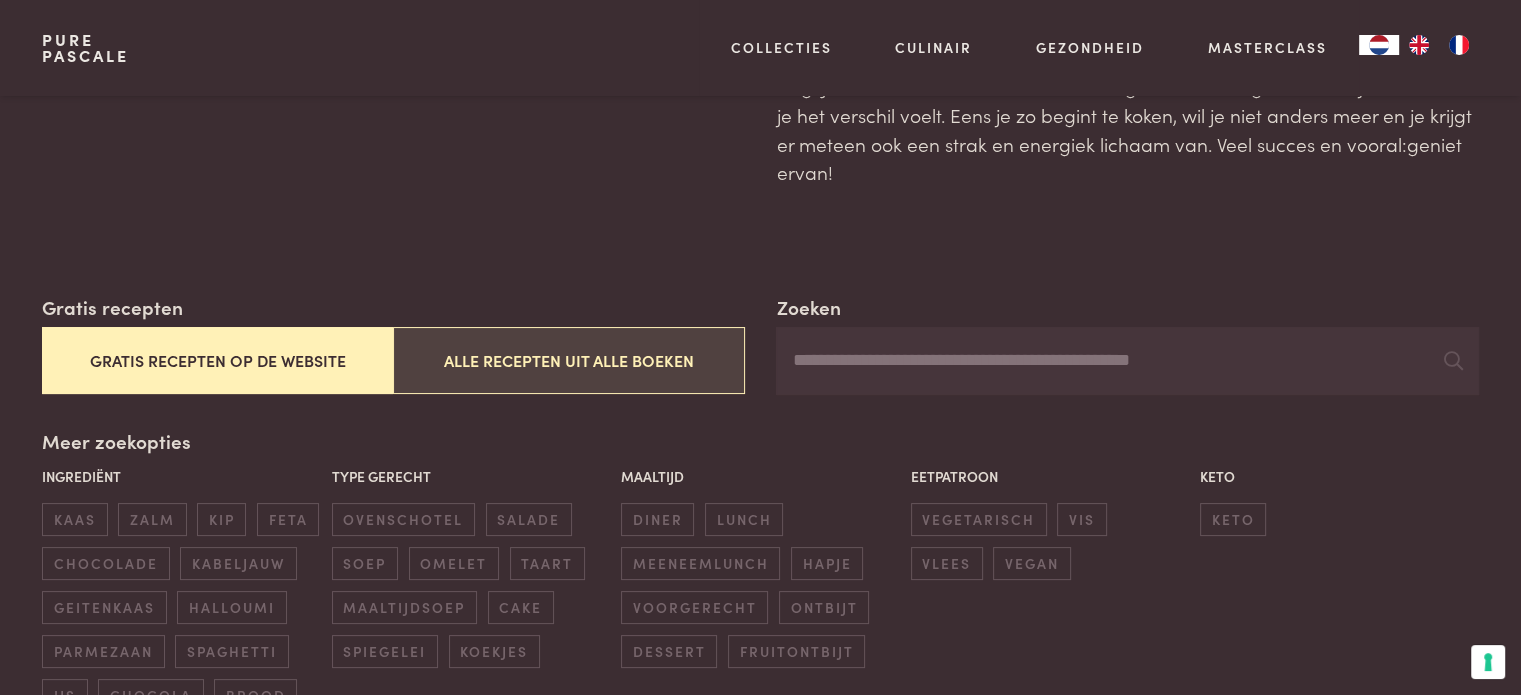click on "Alle recepten uit alle boeken" at bounding box center [568, 360] 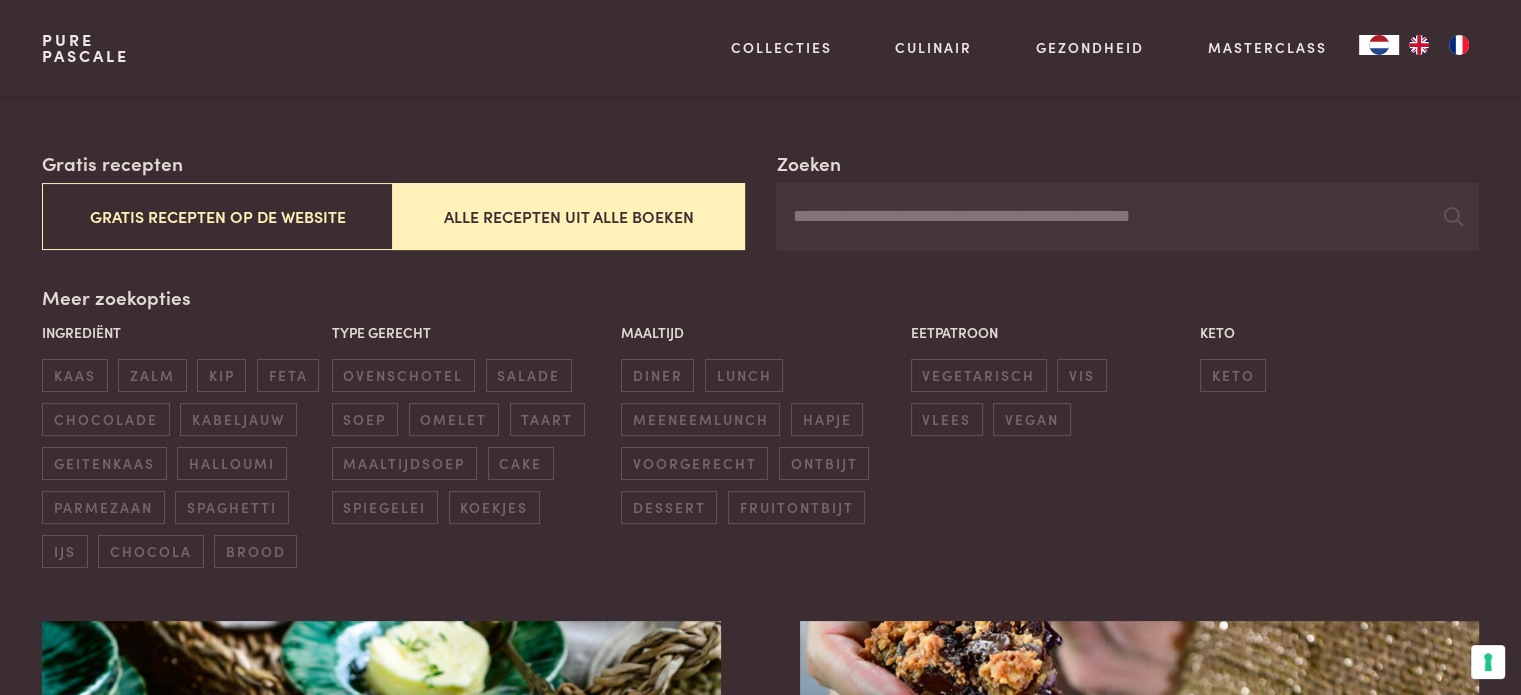 scroll, scrollTop: 292, scrollLeft: 0, axis: vertical 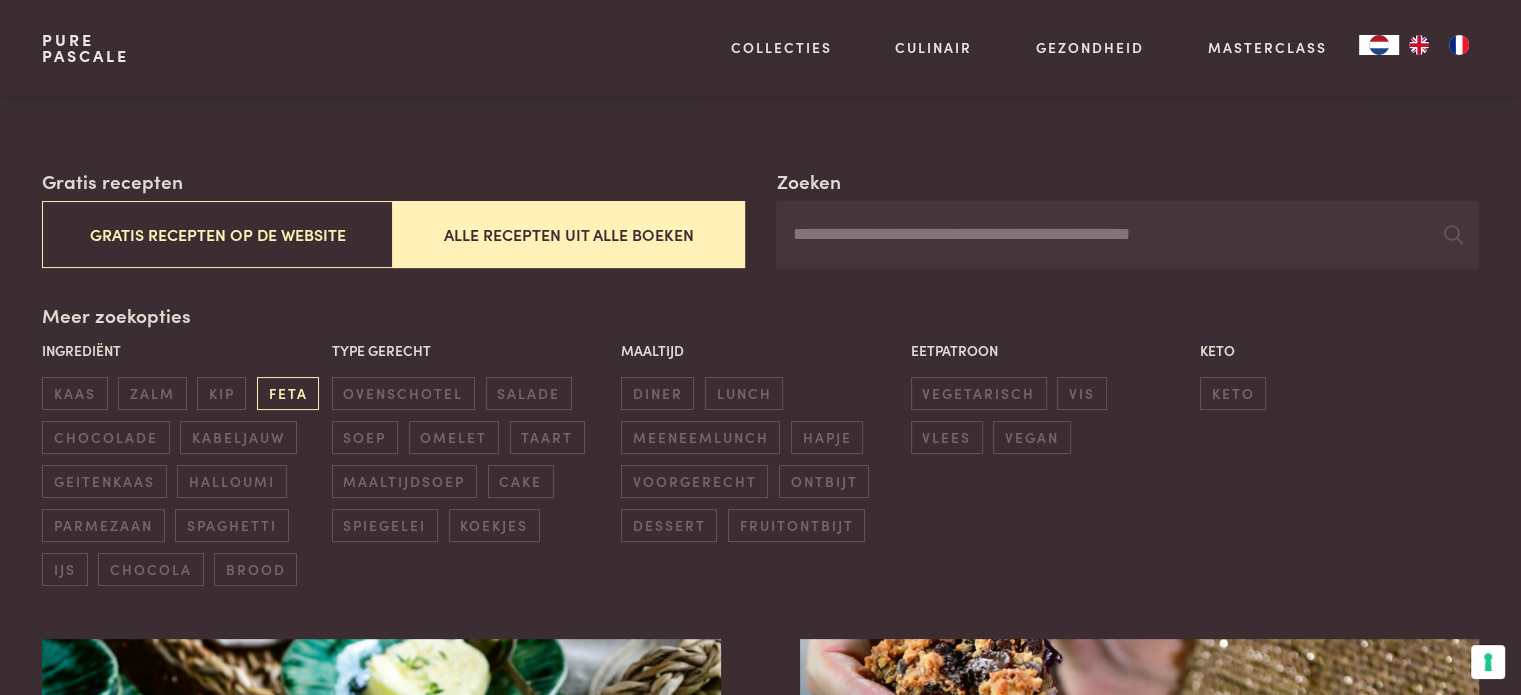 click on "feta" at bounding box center (288, 393) 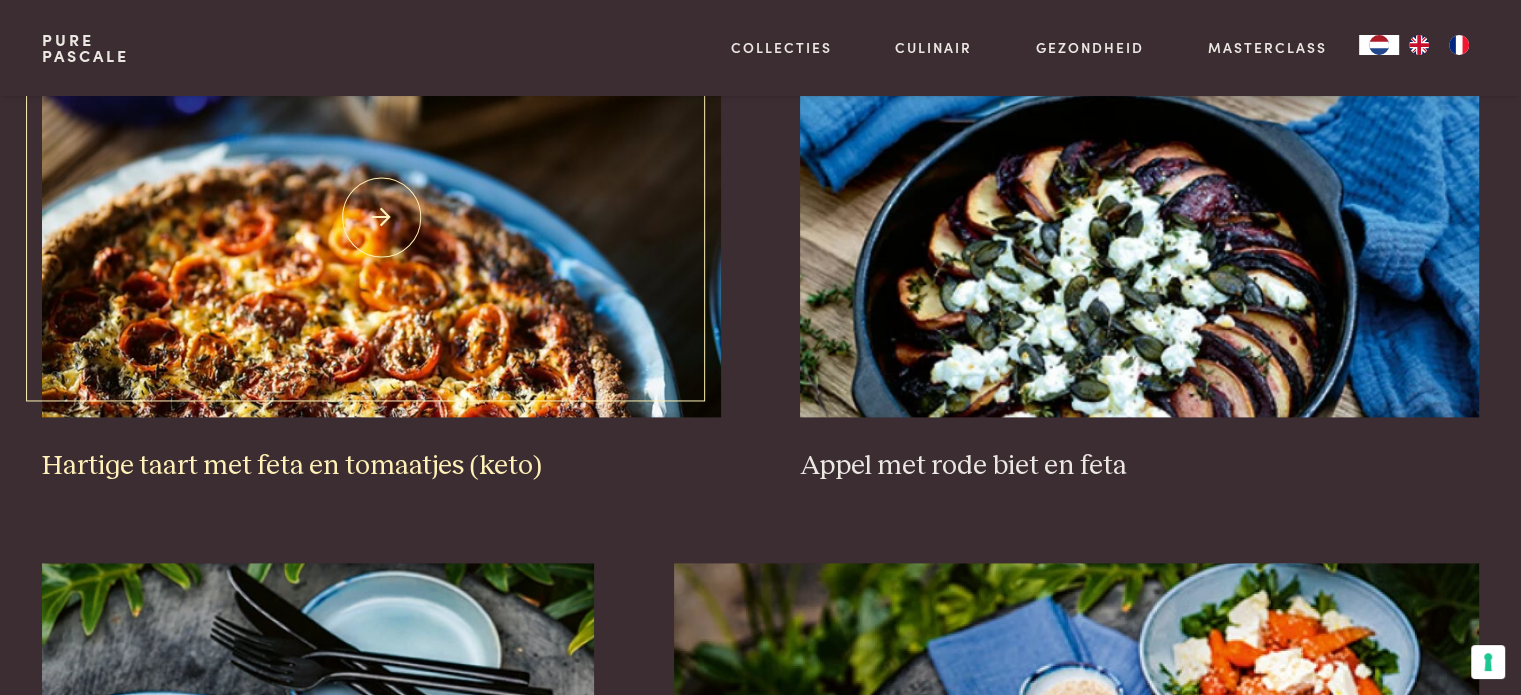 scroll, scrollTop: 2592, scrollLeft: 0, axis: vertical 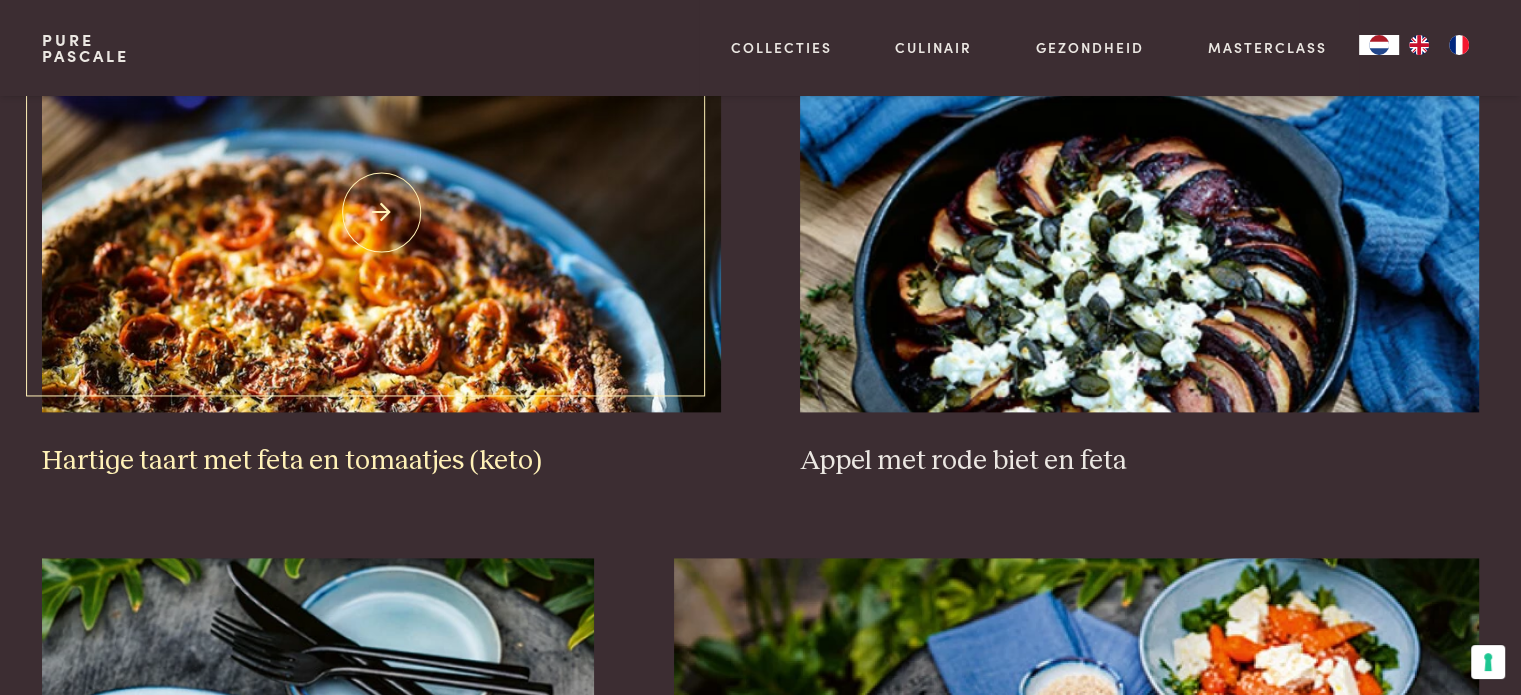 click at bounding box center [381, 212] 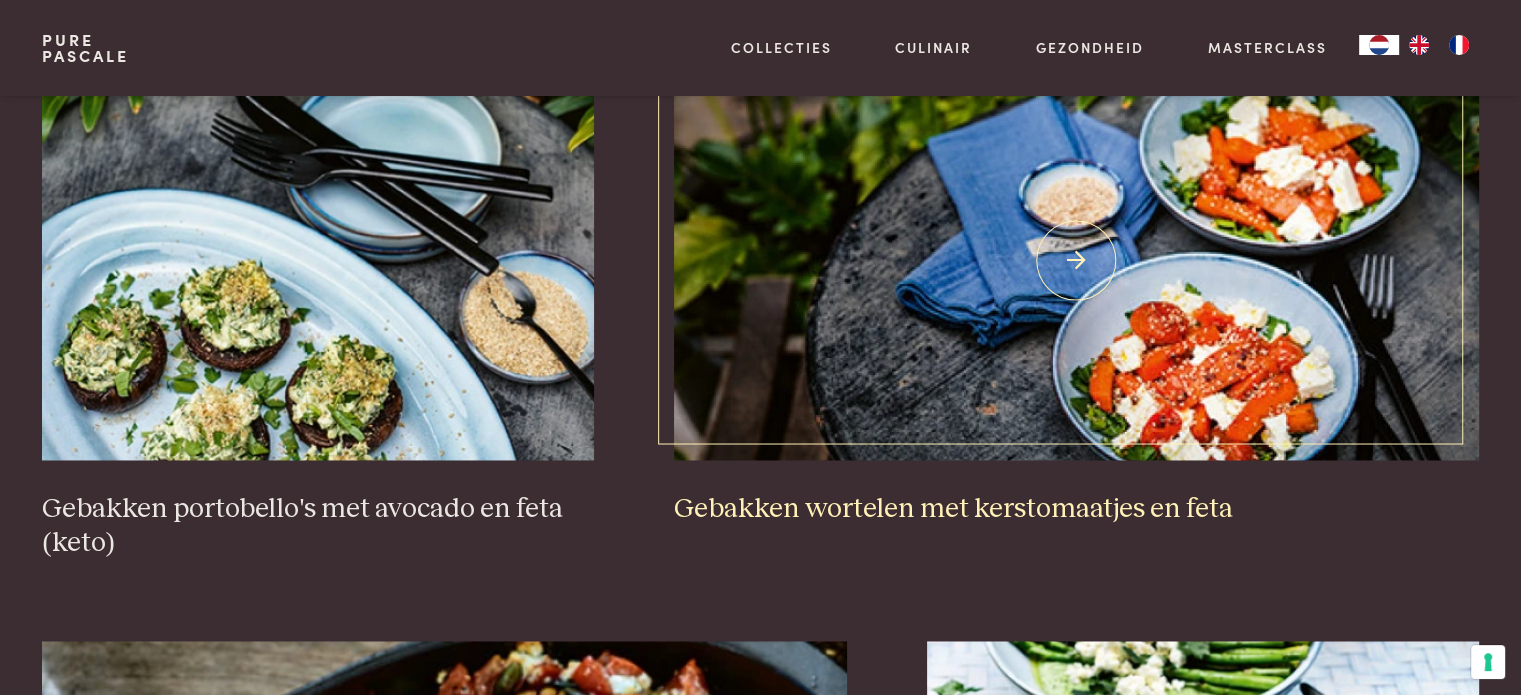 scroll, scrollTop: 3092, scrollLeft: 0, axis: vertical 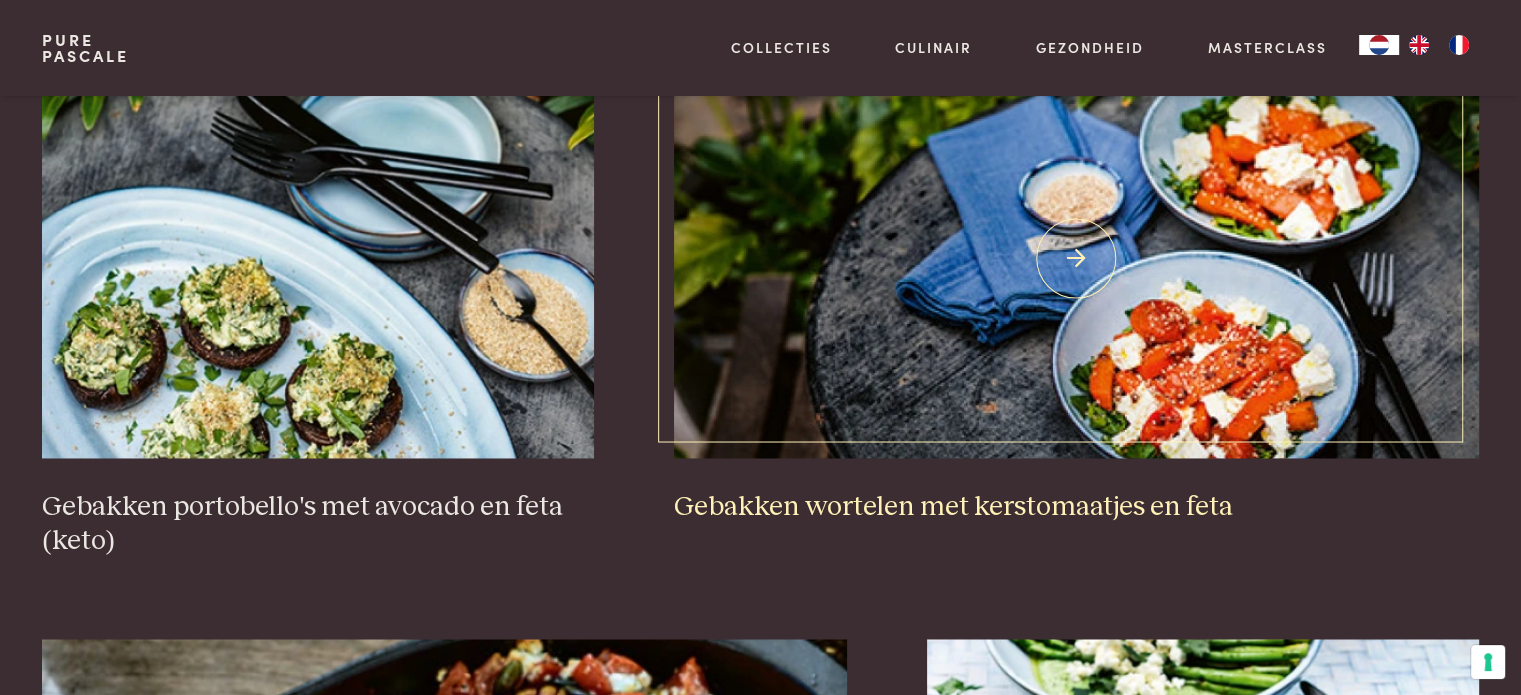 click on "Gebakken wortelen met kerstomaatjes en feta" at bounding box center [1076, 507] 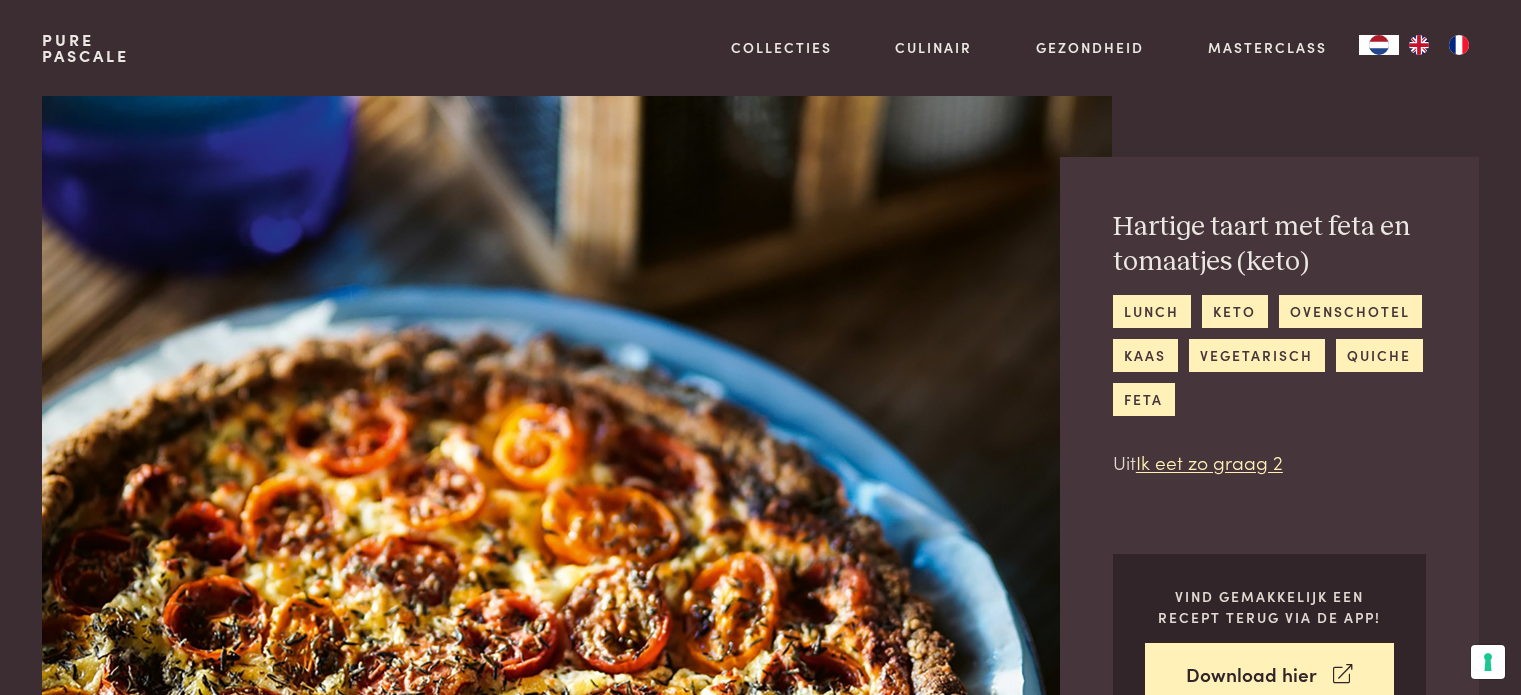 scroll, scrollTop: 0, scrollLeft: 0, axis: both 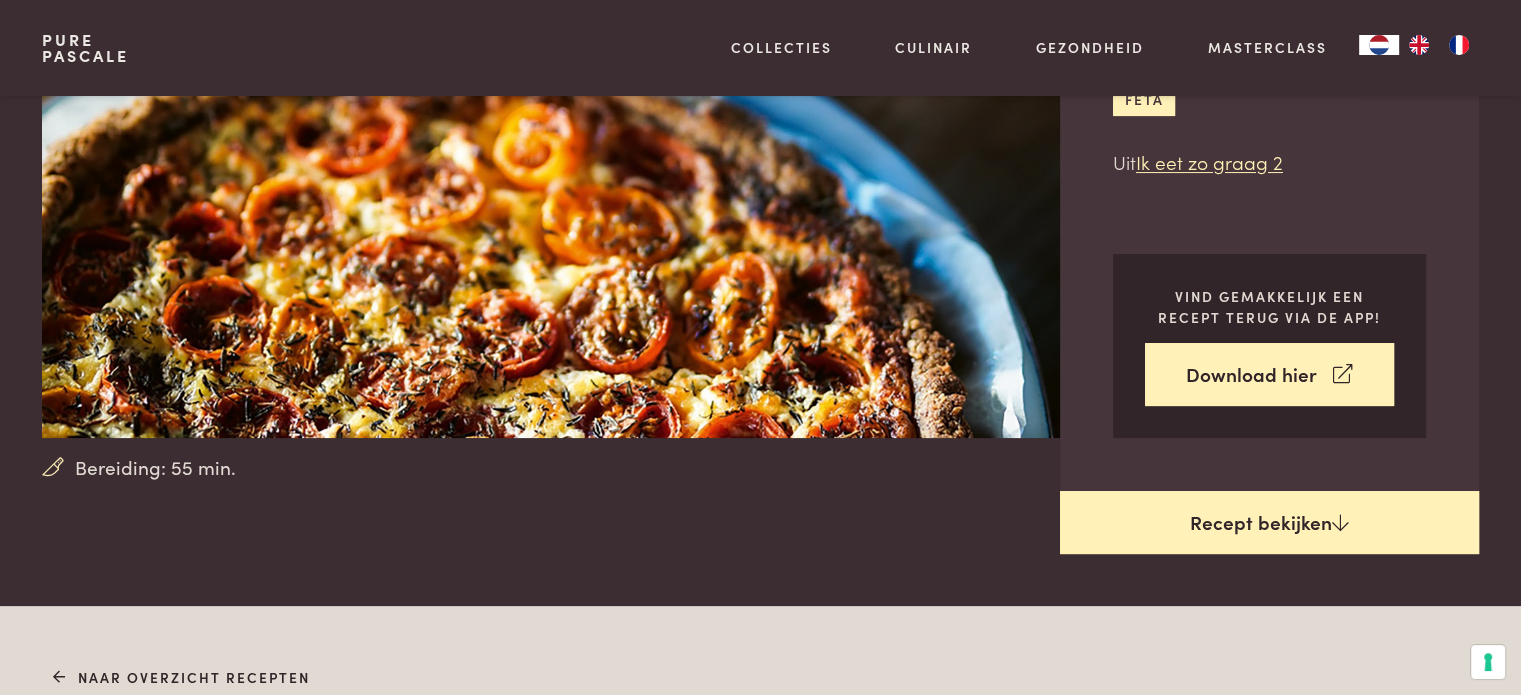 click on "Recept bekijken" at bounding box center (1269, 523) 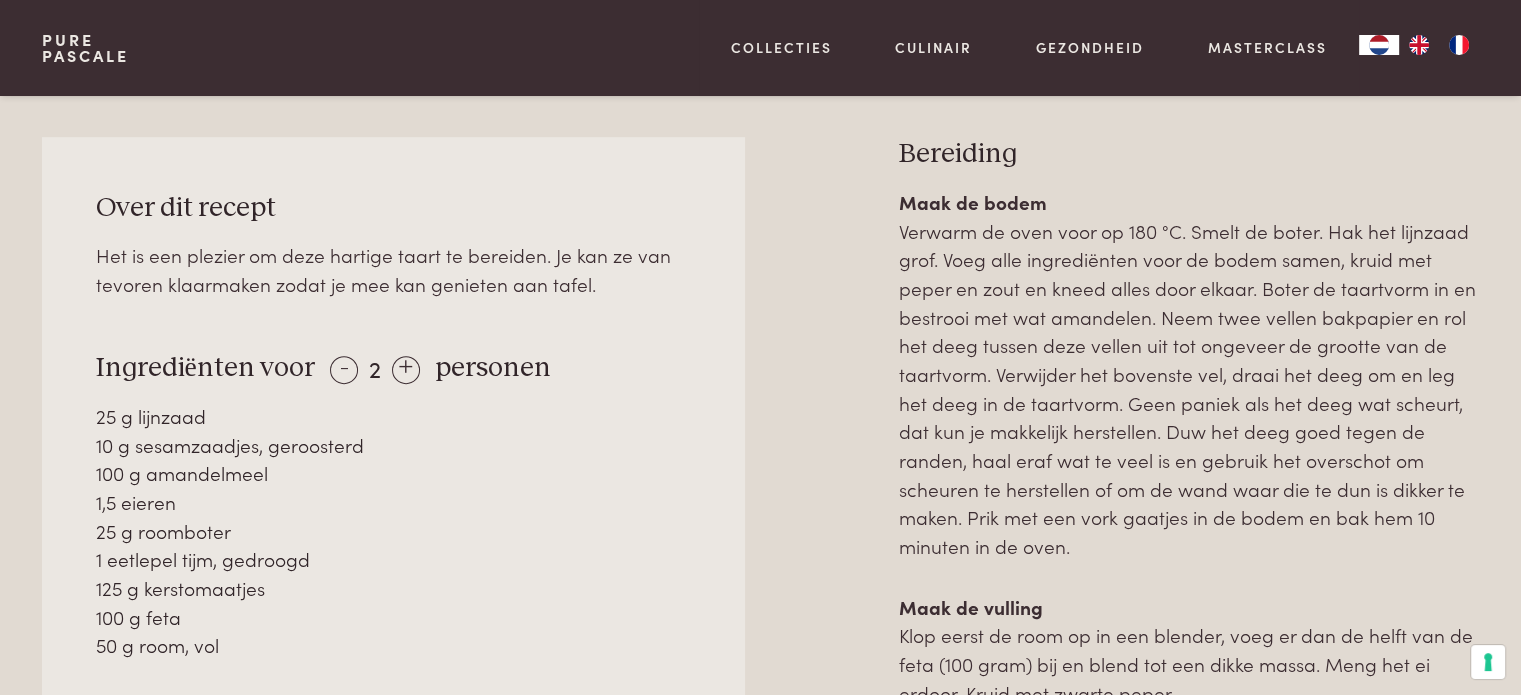 scroll, scrollTop: 904, scrollLeft: 0, axis: vertical 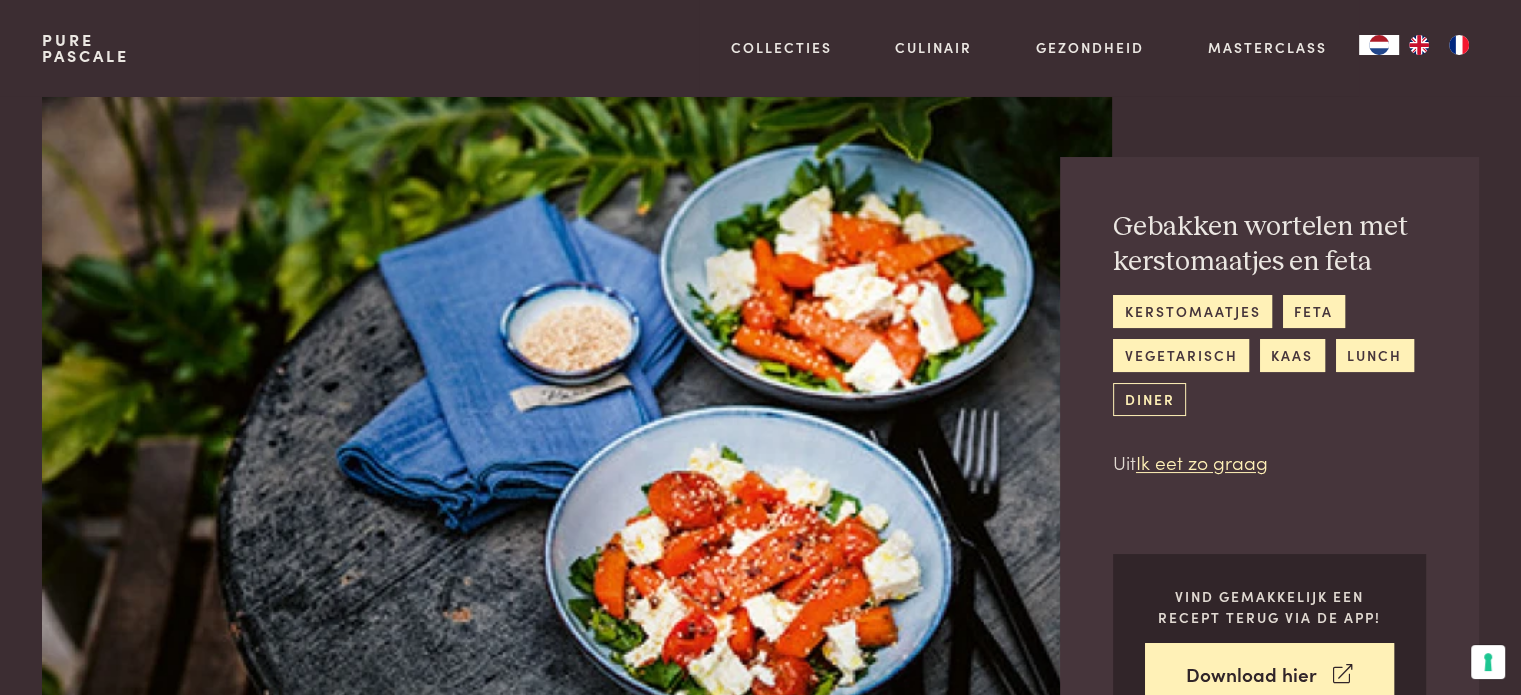 click on "diner" at bounding box center (1149, 399) 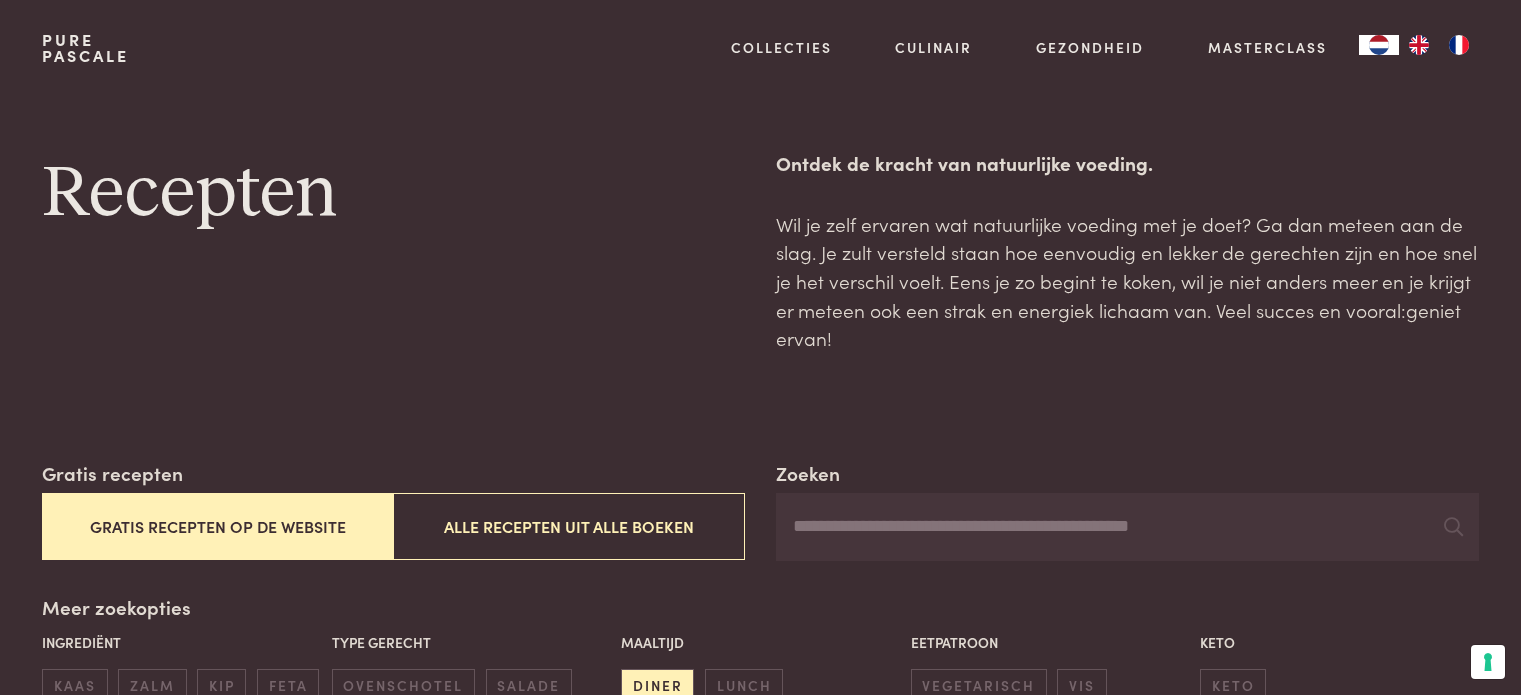 scroll, scrollTop: 0, scrollLeft: 0, axis: both 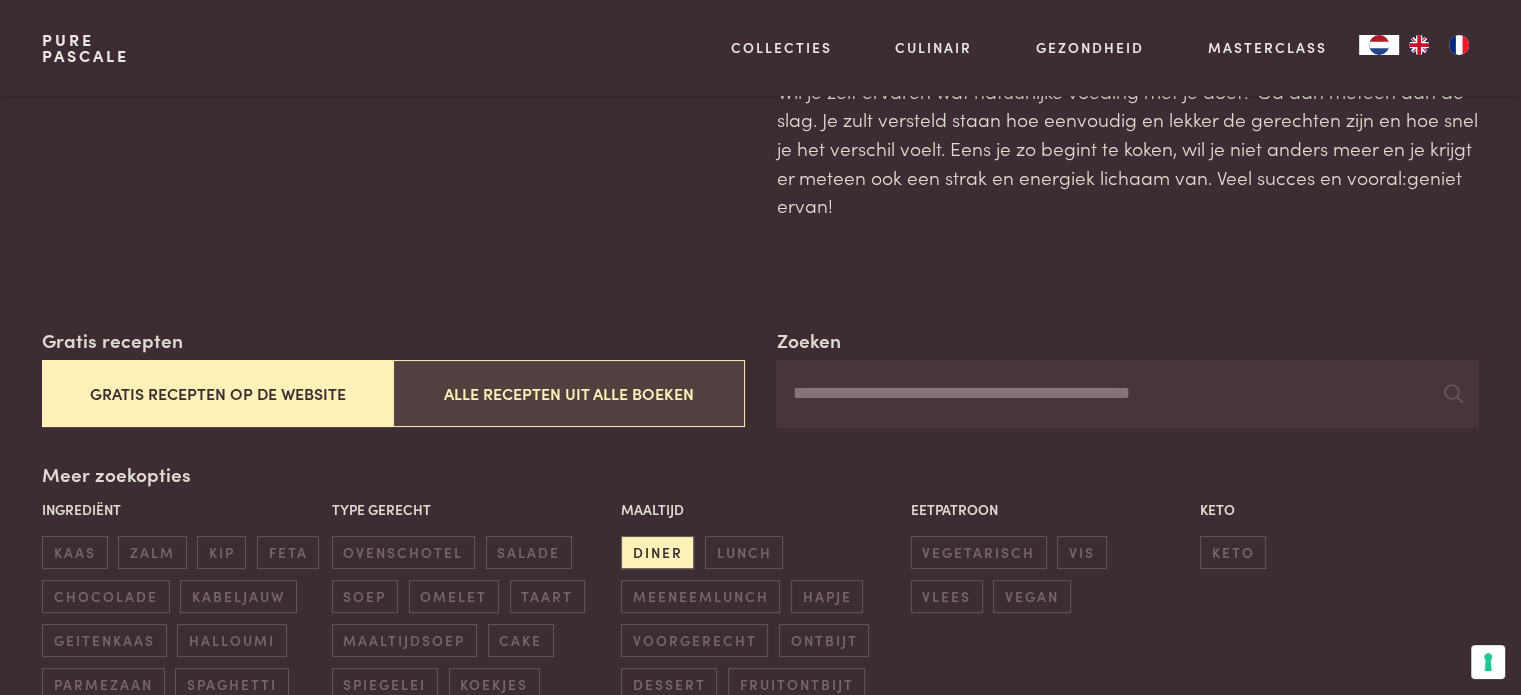 click on "Alle recepten uit alle boeken" at bounding box center [568, 393] 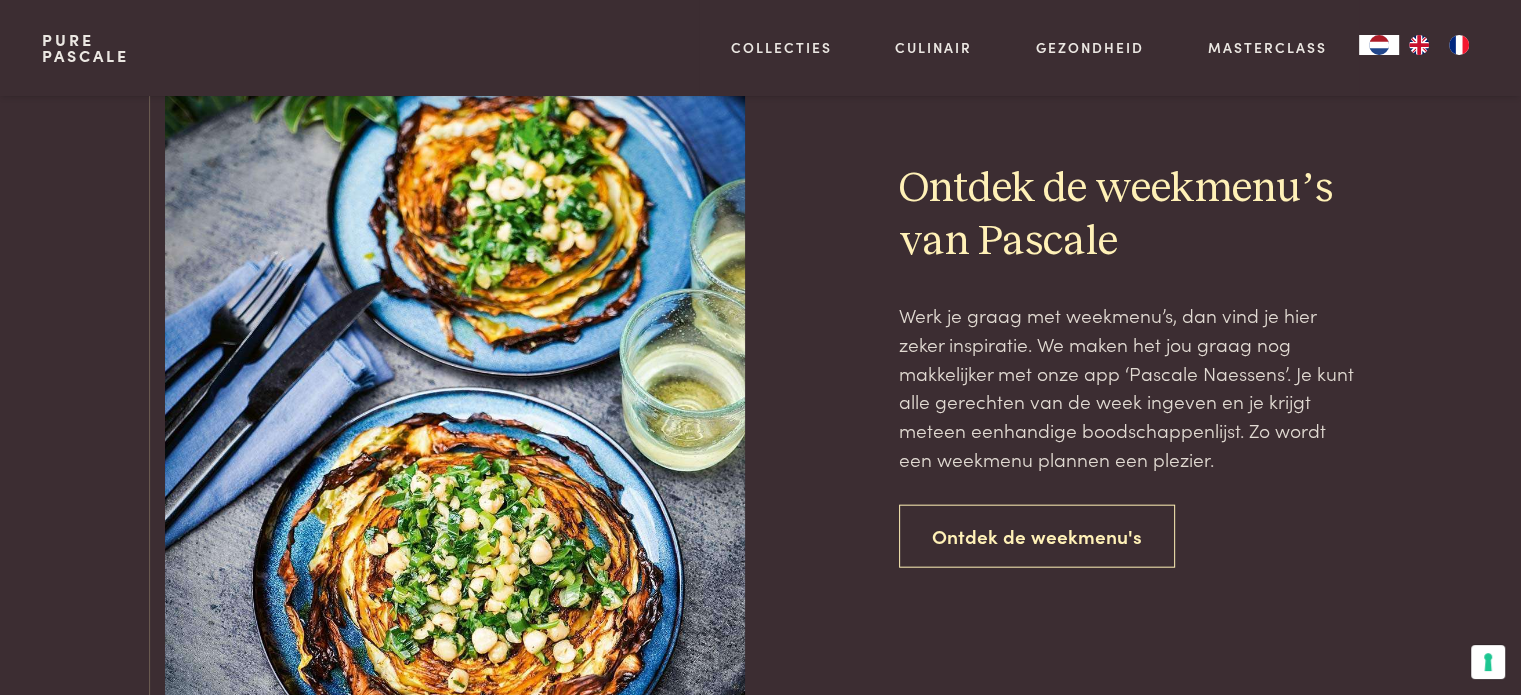 scroll, scrollTop: 4592, scrollLeft: 0, axis: vertical 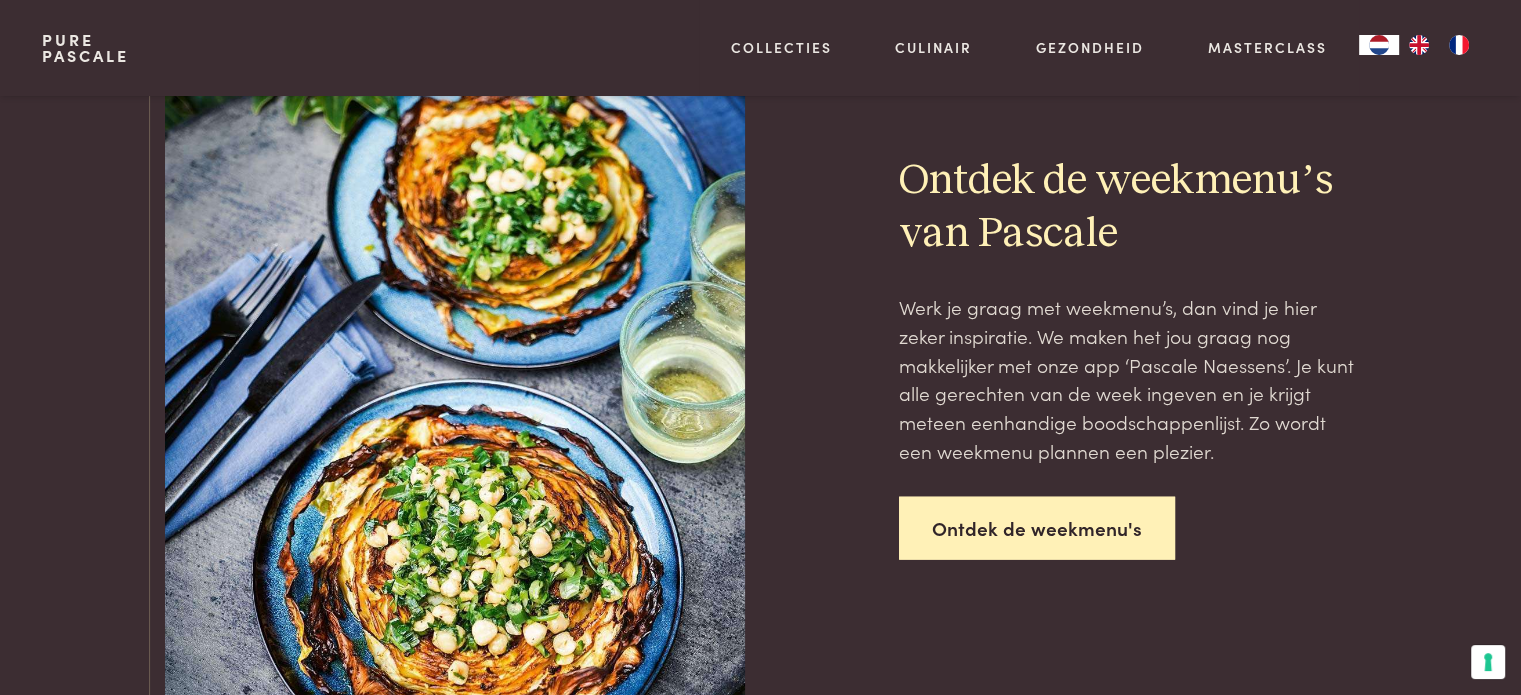 click on "Ontdek de weekmenu's" at bounding box center (1037, 528) 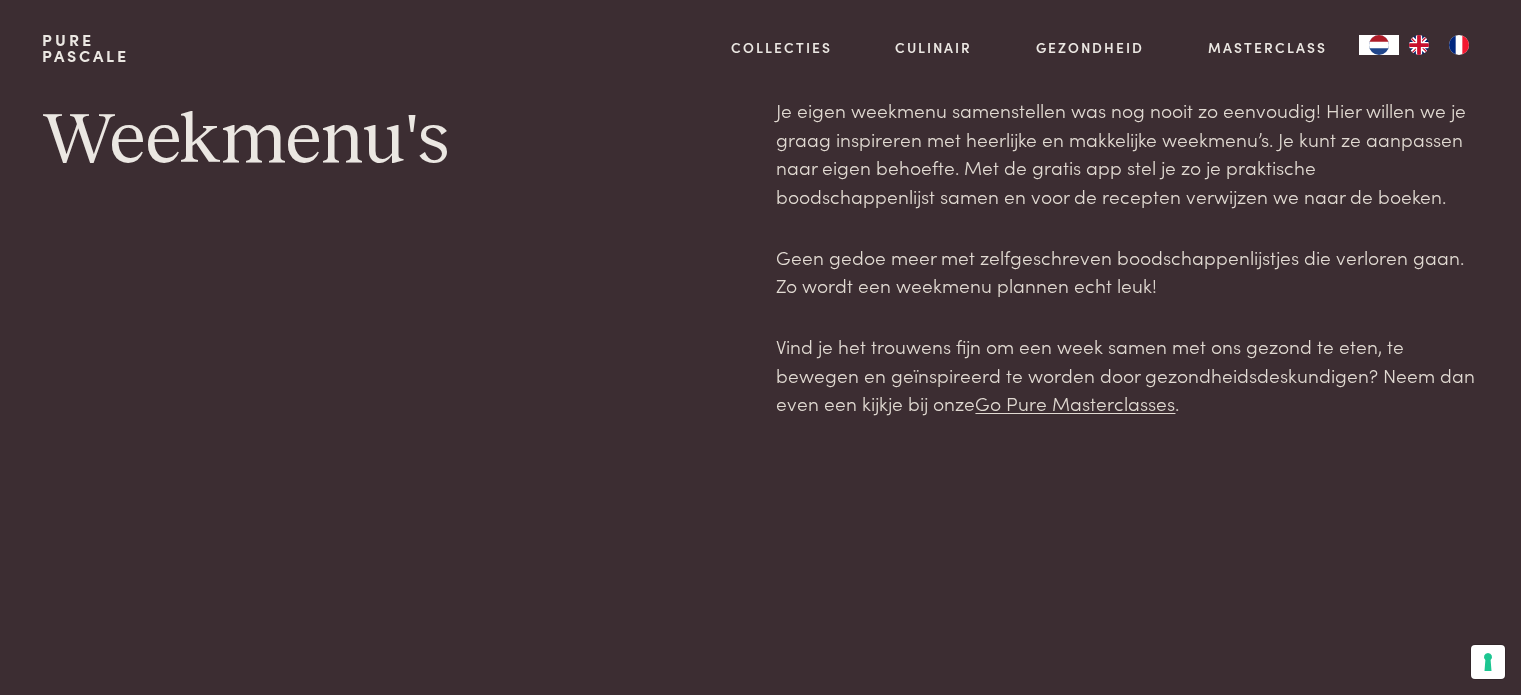 scroll, scrollTop: 0, scrollLeft: 0, axis: both 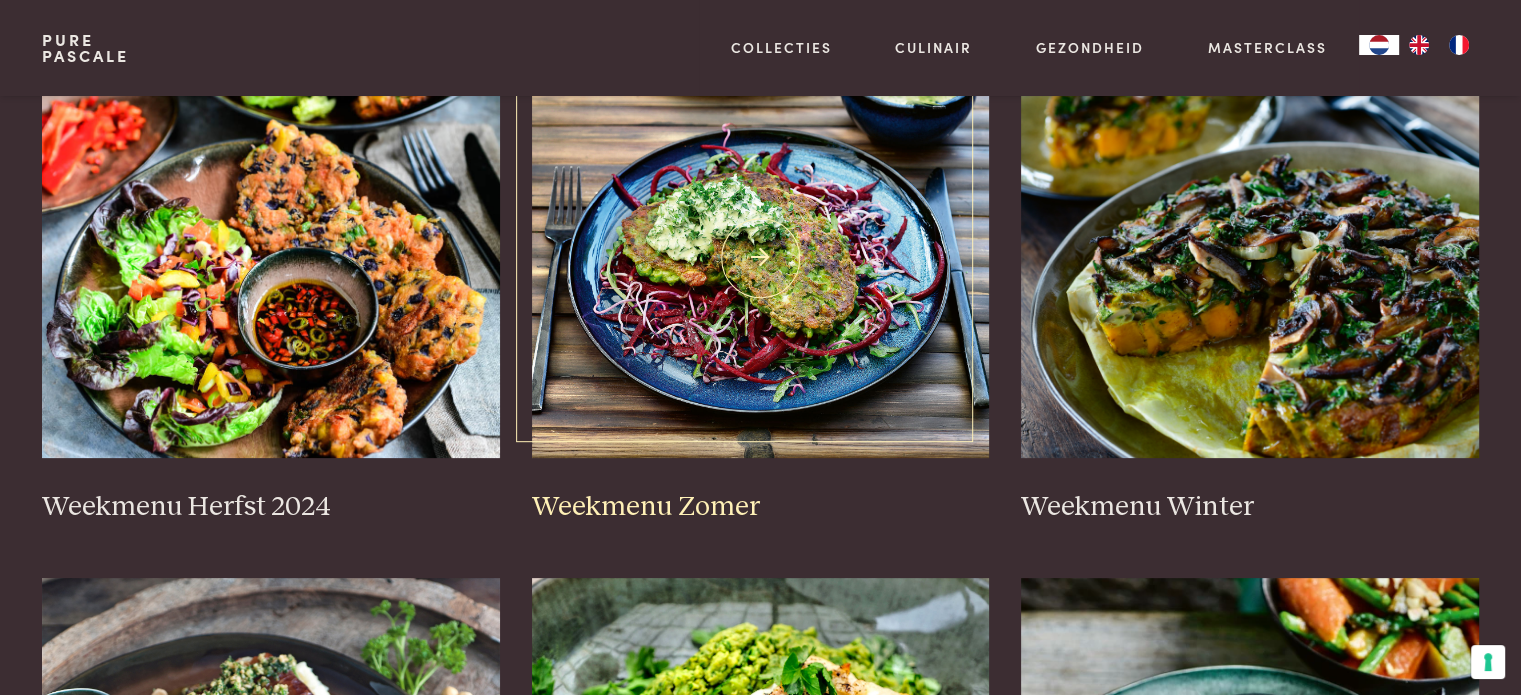click on "Weekmenu Zomer" at bounding box center [761, 507] 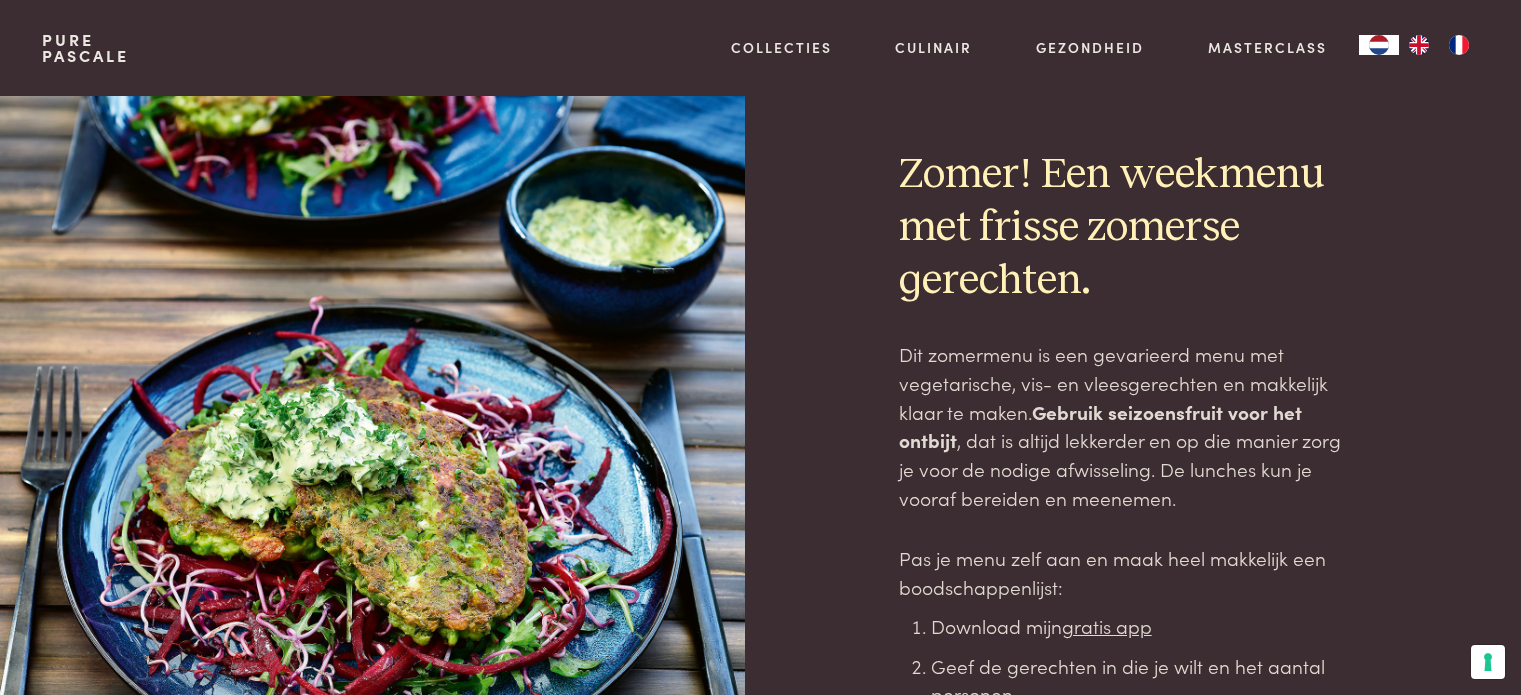 scroll, scrollTop: 0, scrollLeft: 0, axis: both 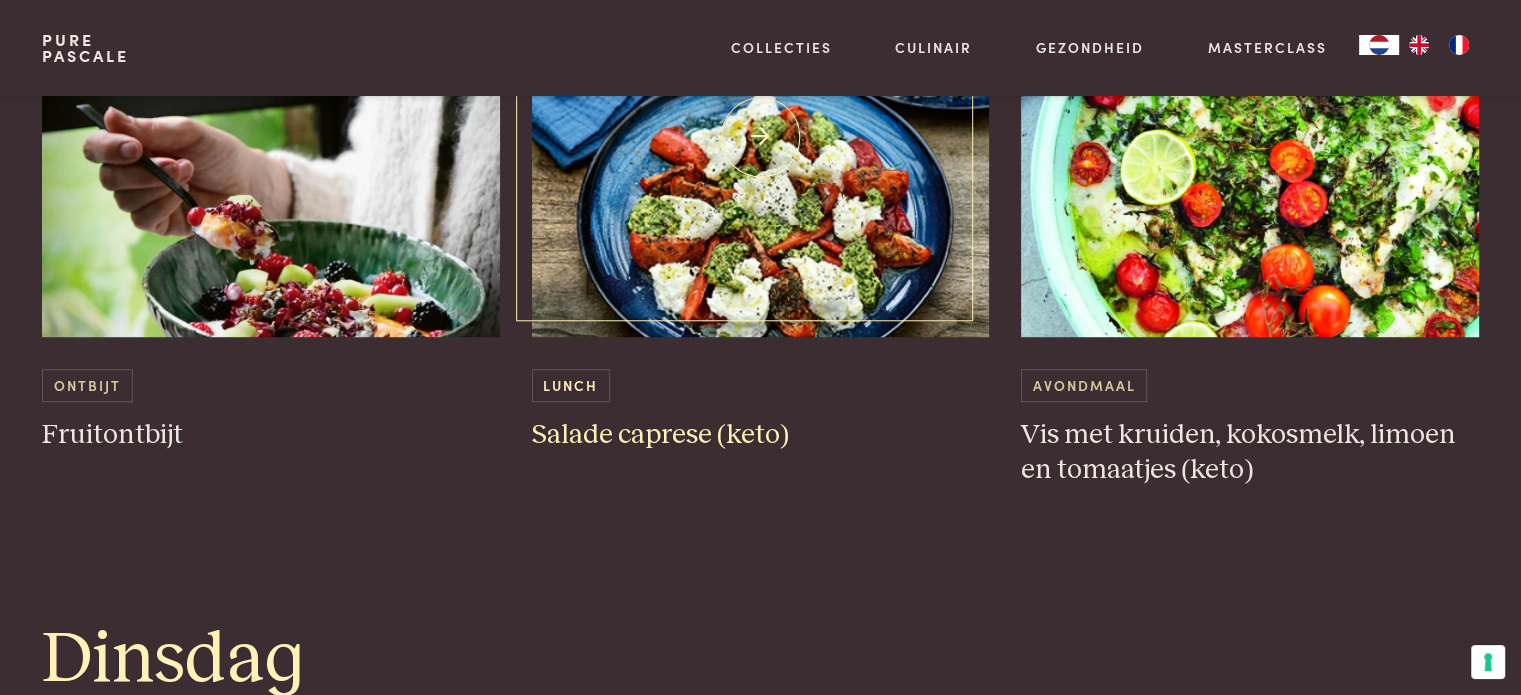 click at bounding box center [761, 137] 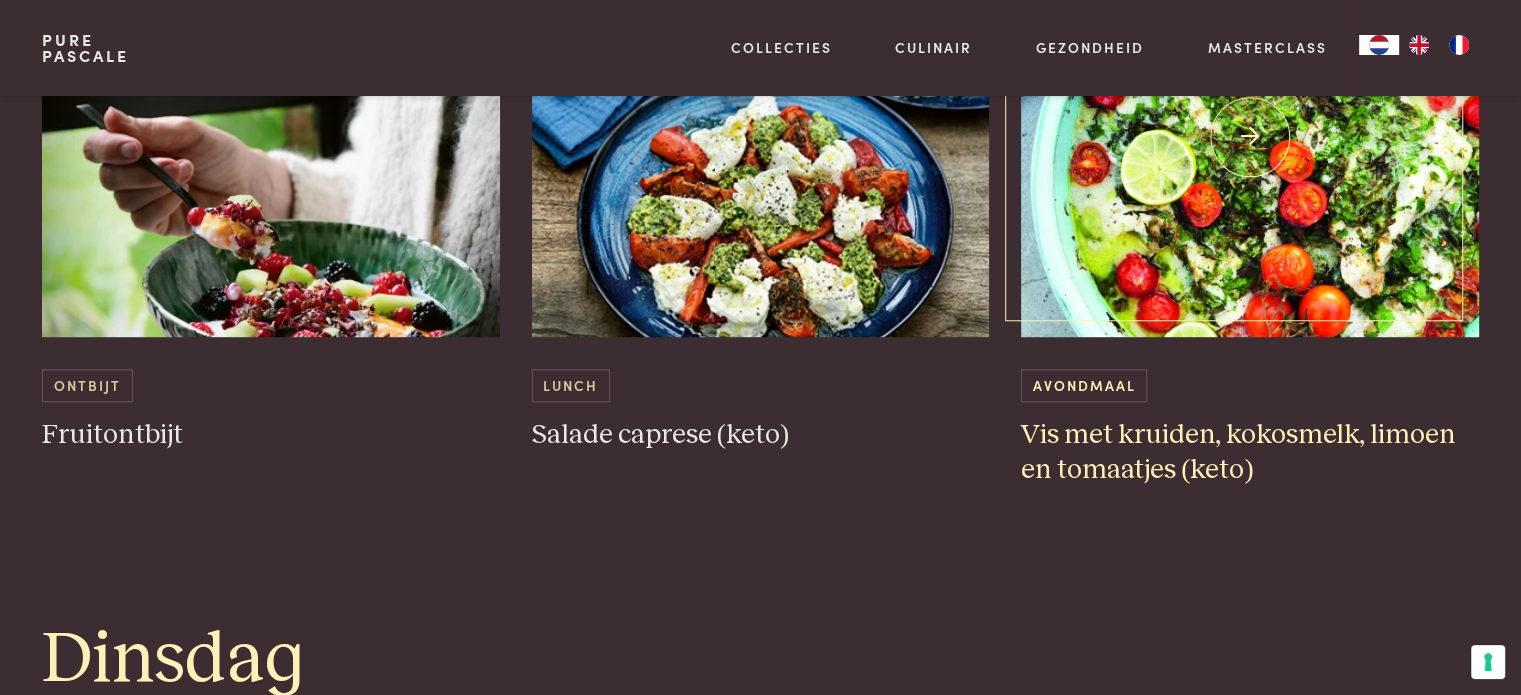 click at bounding box center [1250, 137] 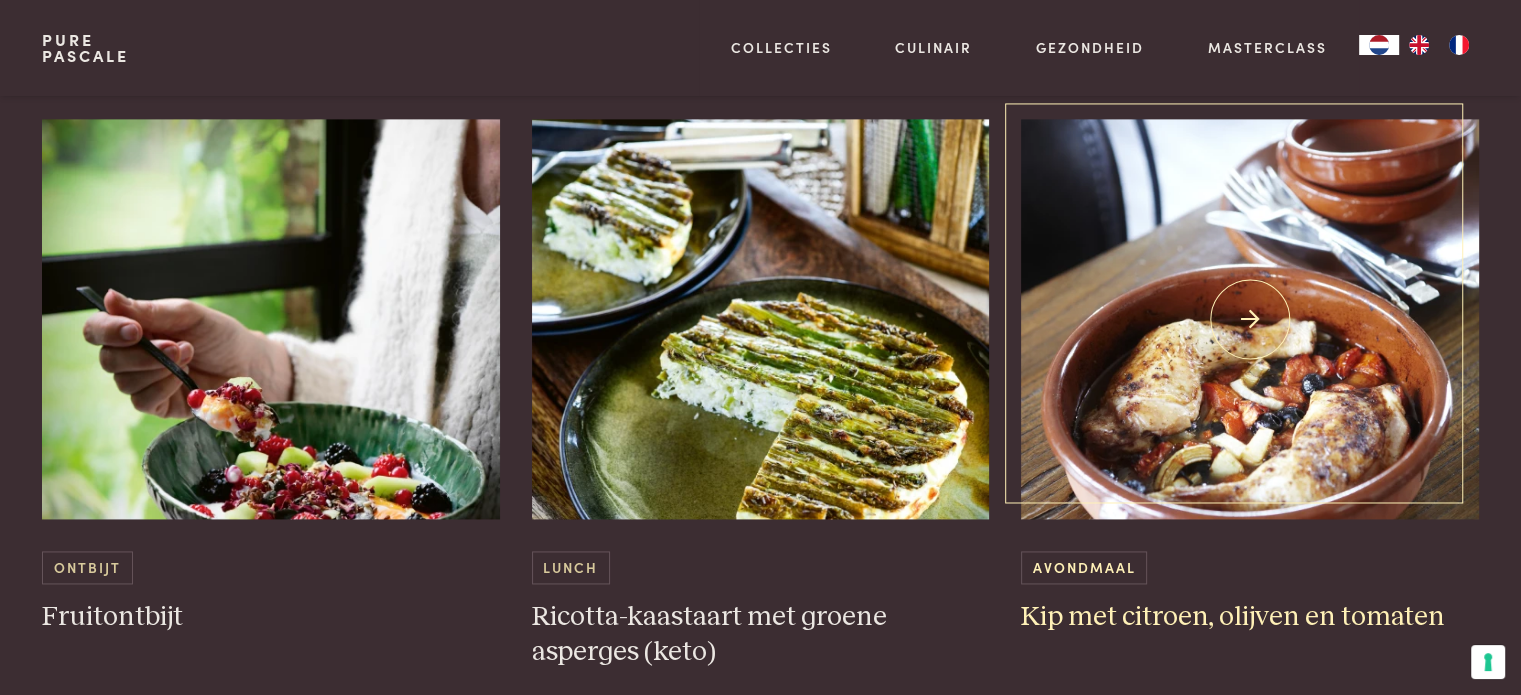 scroll, scrollTop: 2766, scrollLeft: 0, axis: vertical 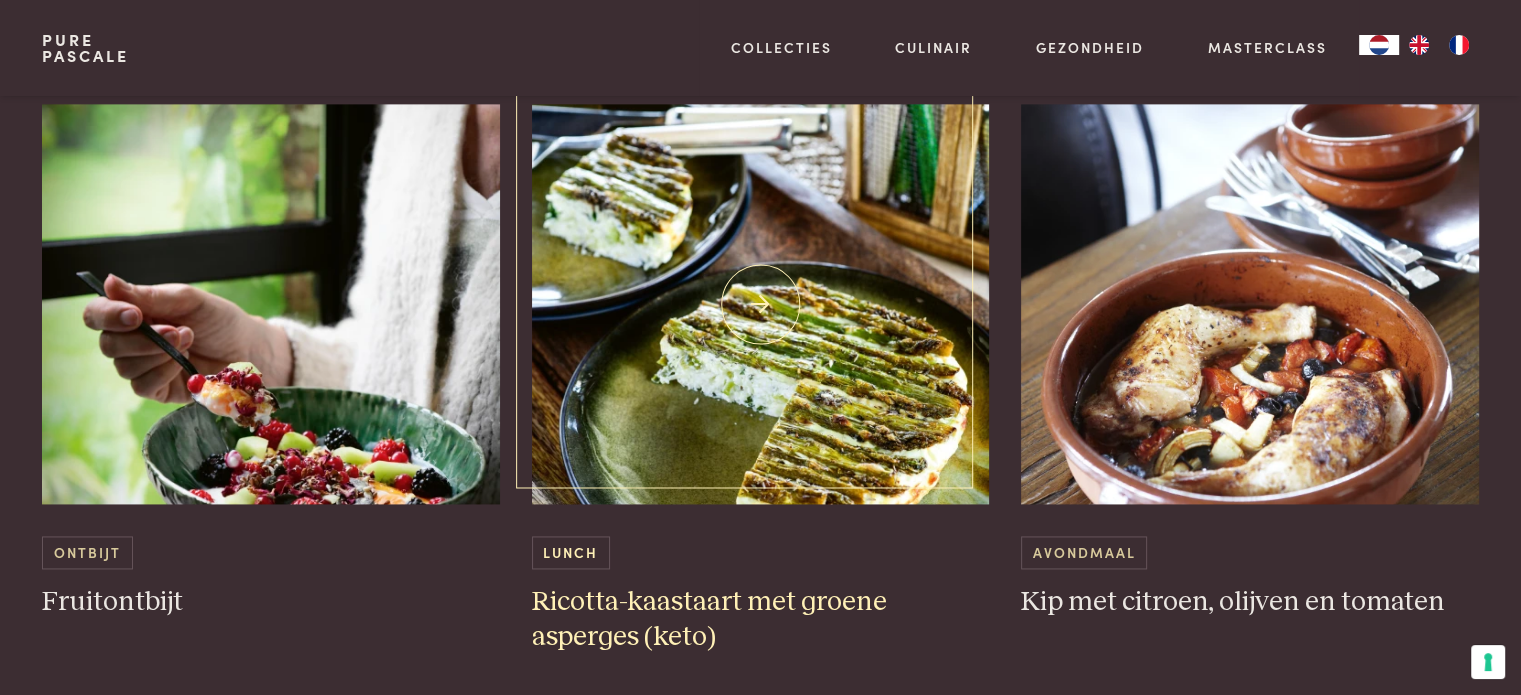 click at bounding box center (761, 304) 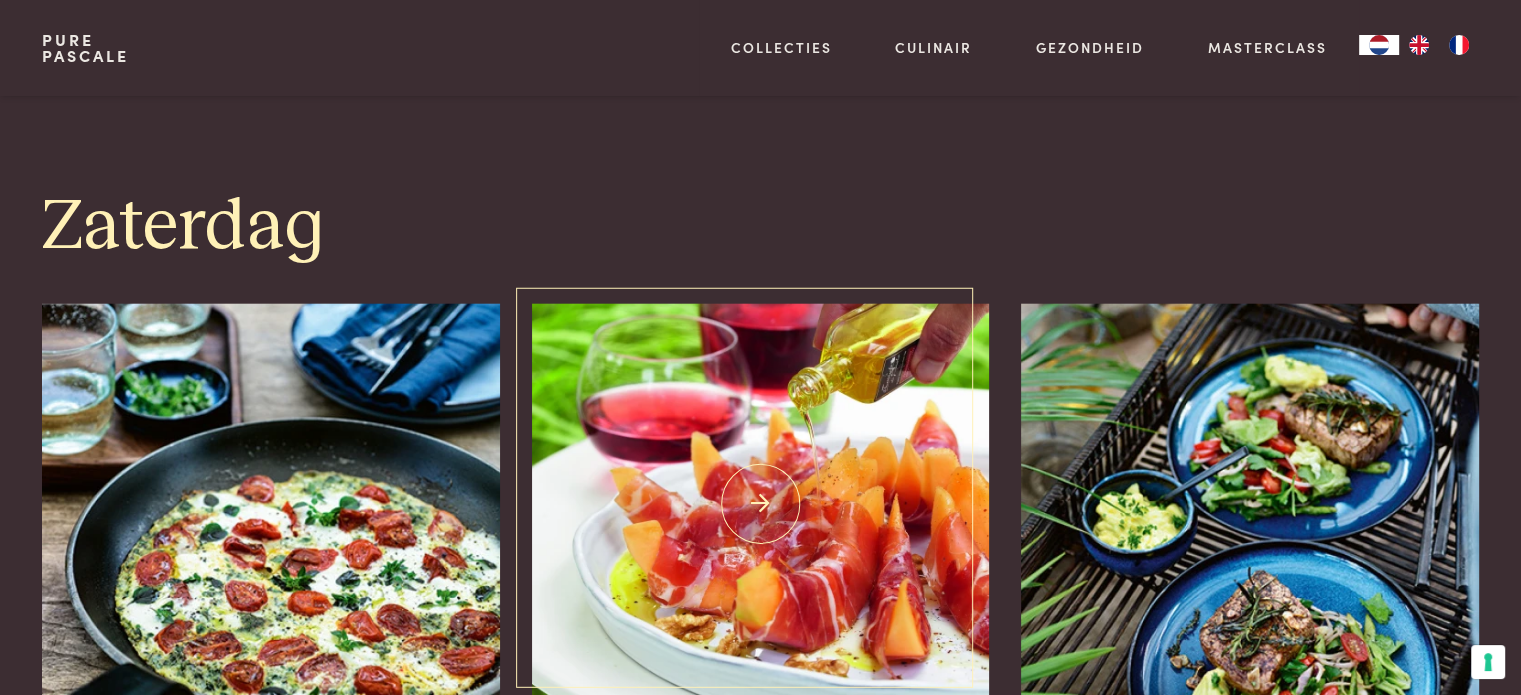 scroll, scrollTop: 5200, scrollLeft: 0, axis: vertical 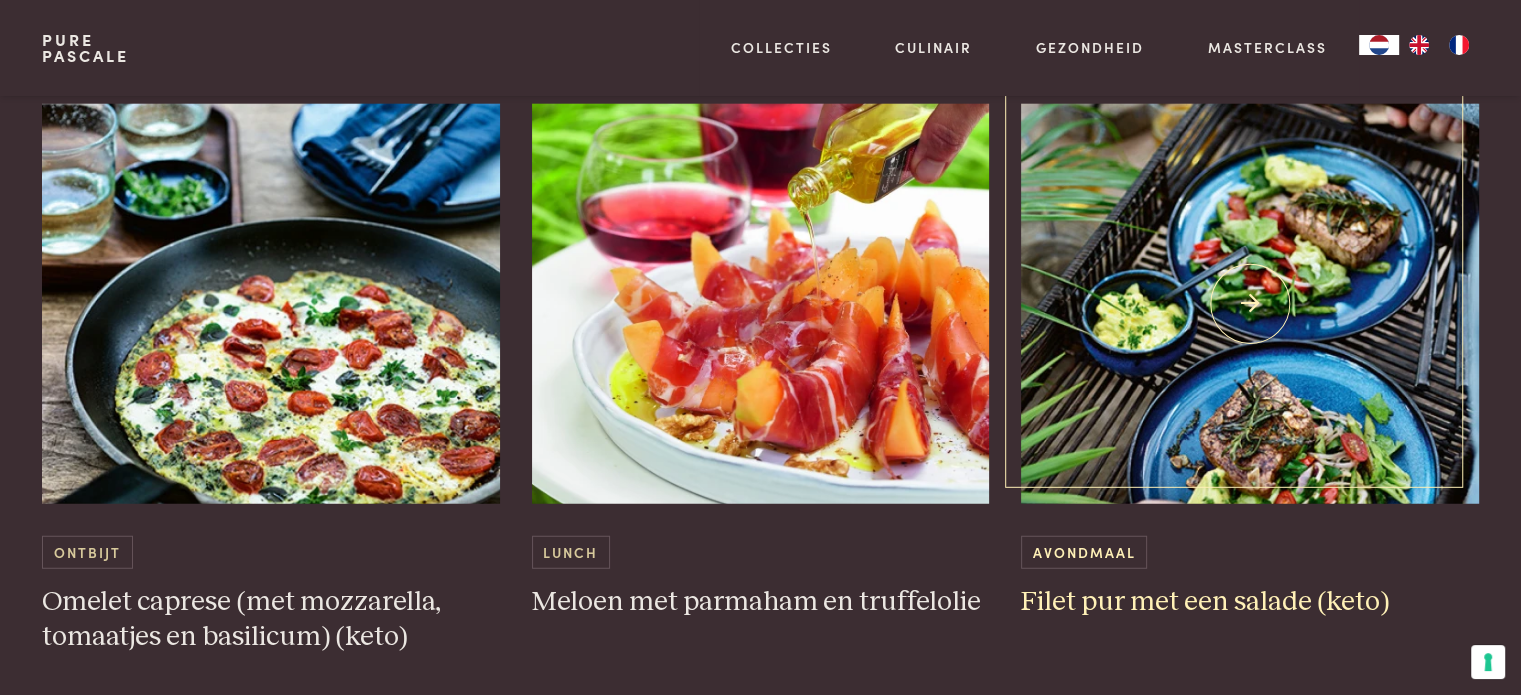click on "Filet pur met een salade (keto)" at bounding box center [1250, 602] 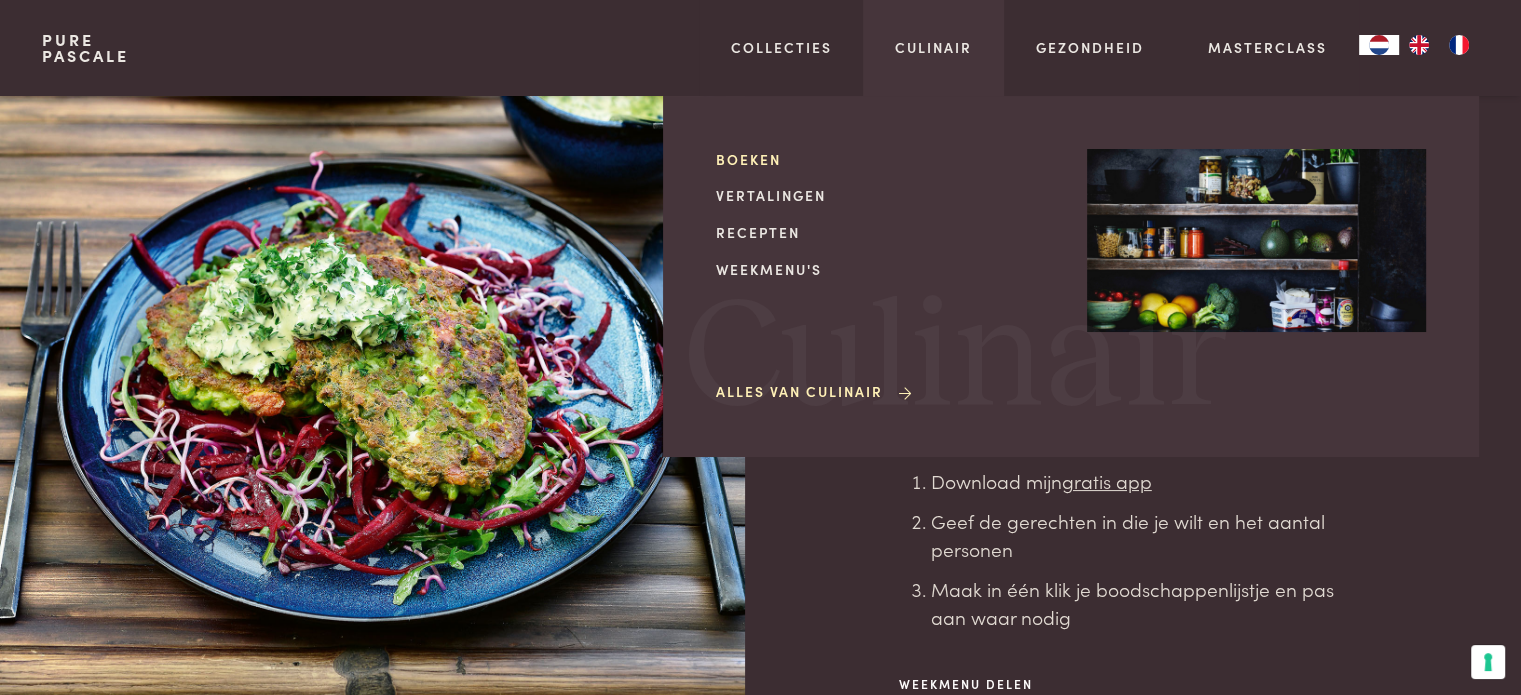 scroll, scrollTop: 150, scrollLeft: 0, axis: vertical 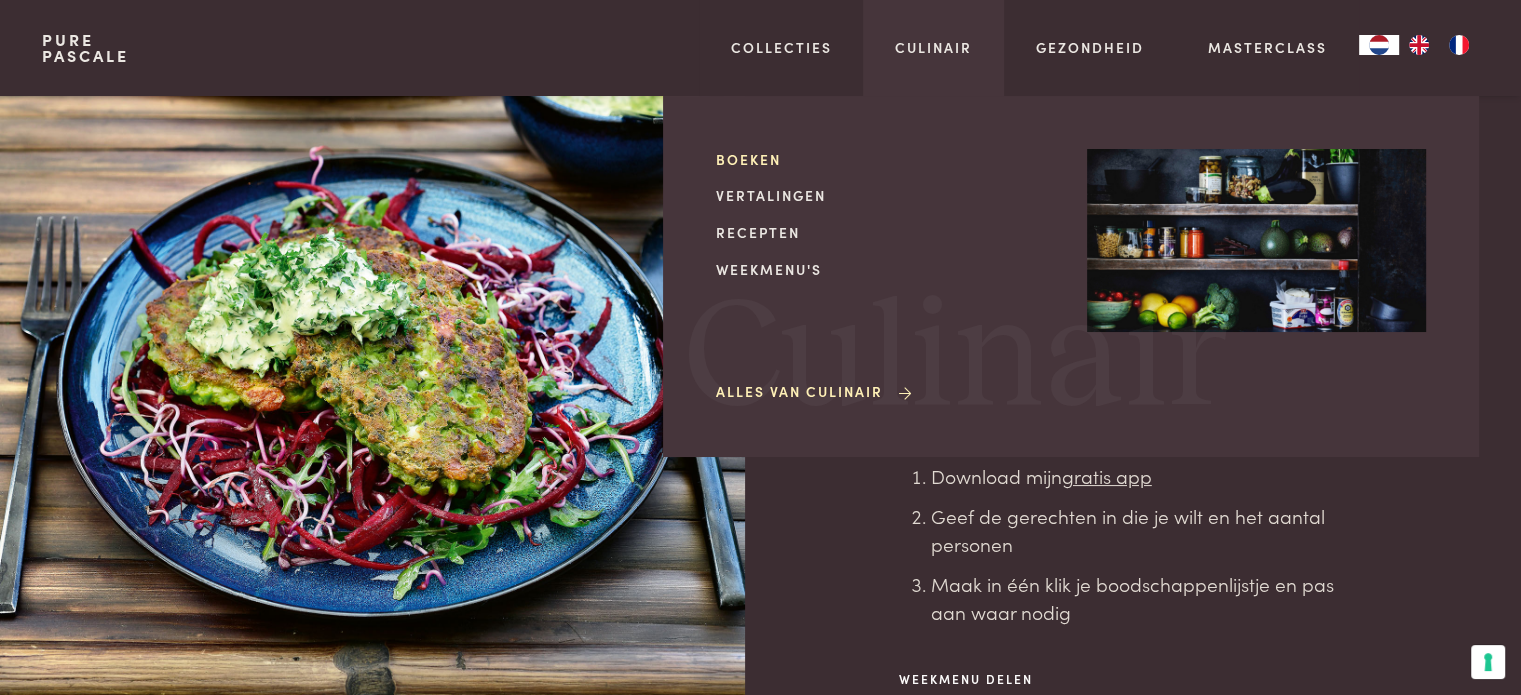 click on "Boeken" at bounding box center [885, 159] 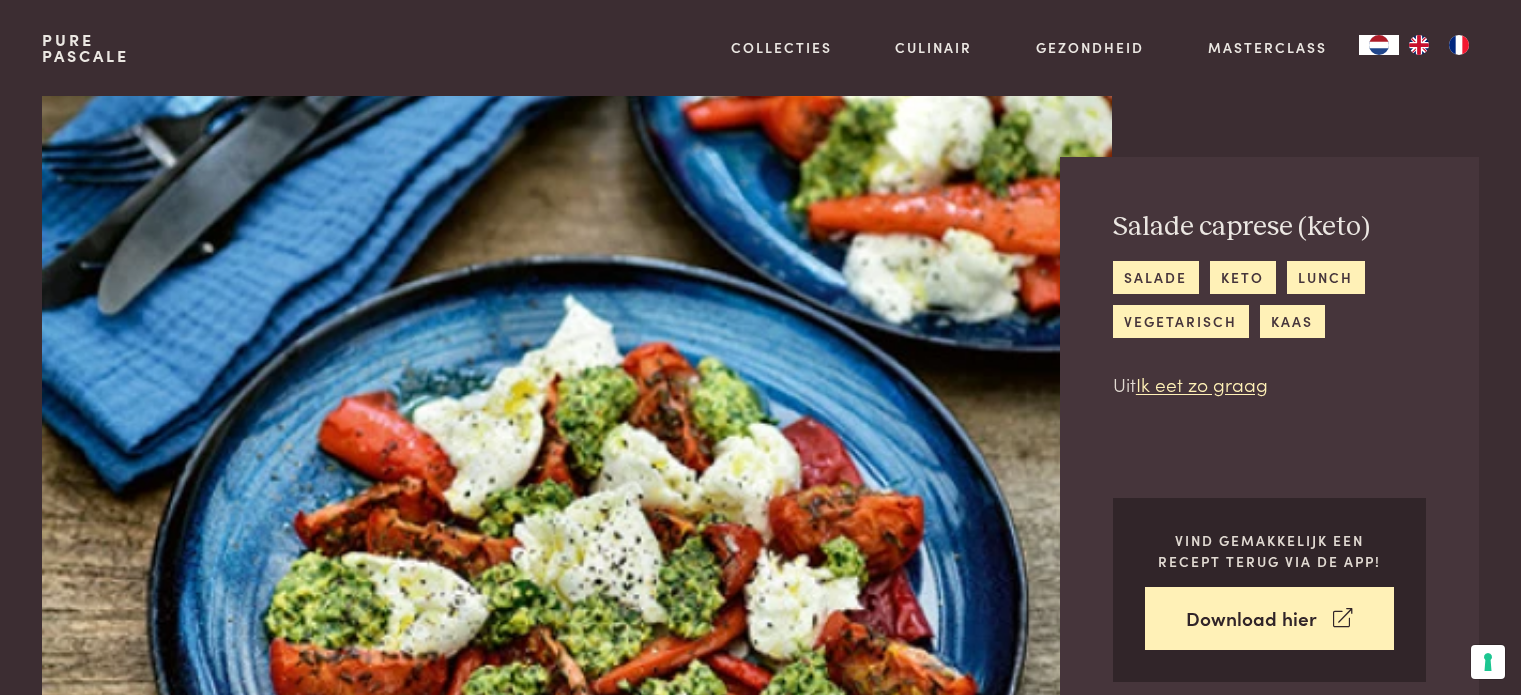 scroll, scrollTop: 0, scrollLeft: 0, axis: both 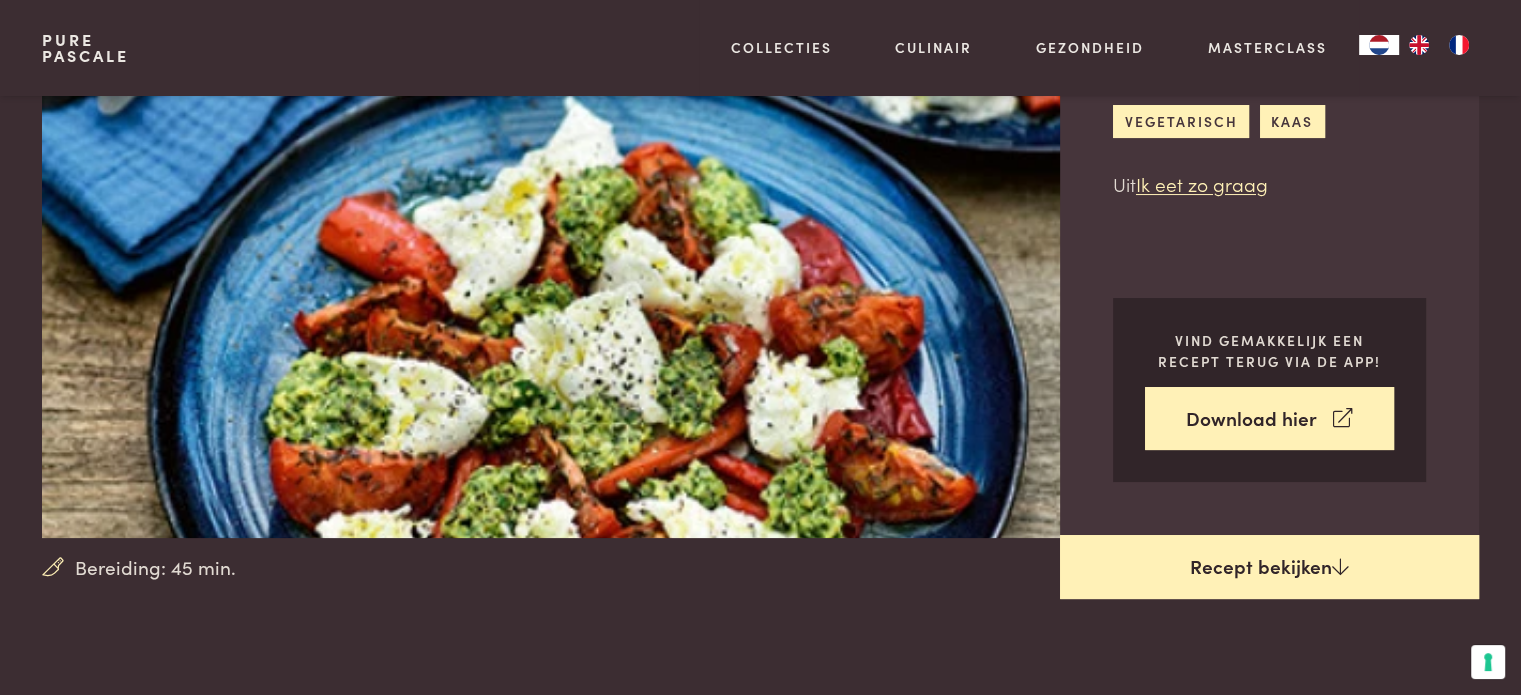 click on "Recept bekijken" at bounding box center (1269, 567) 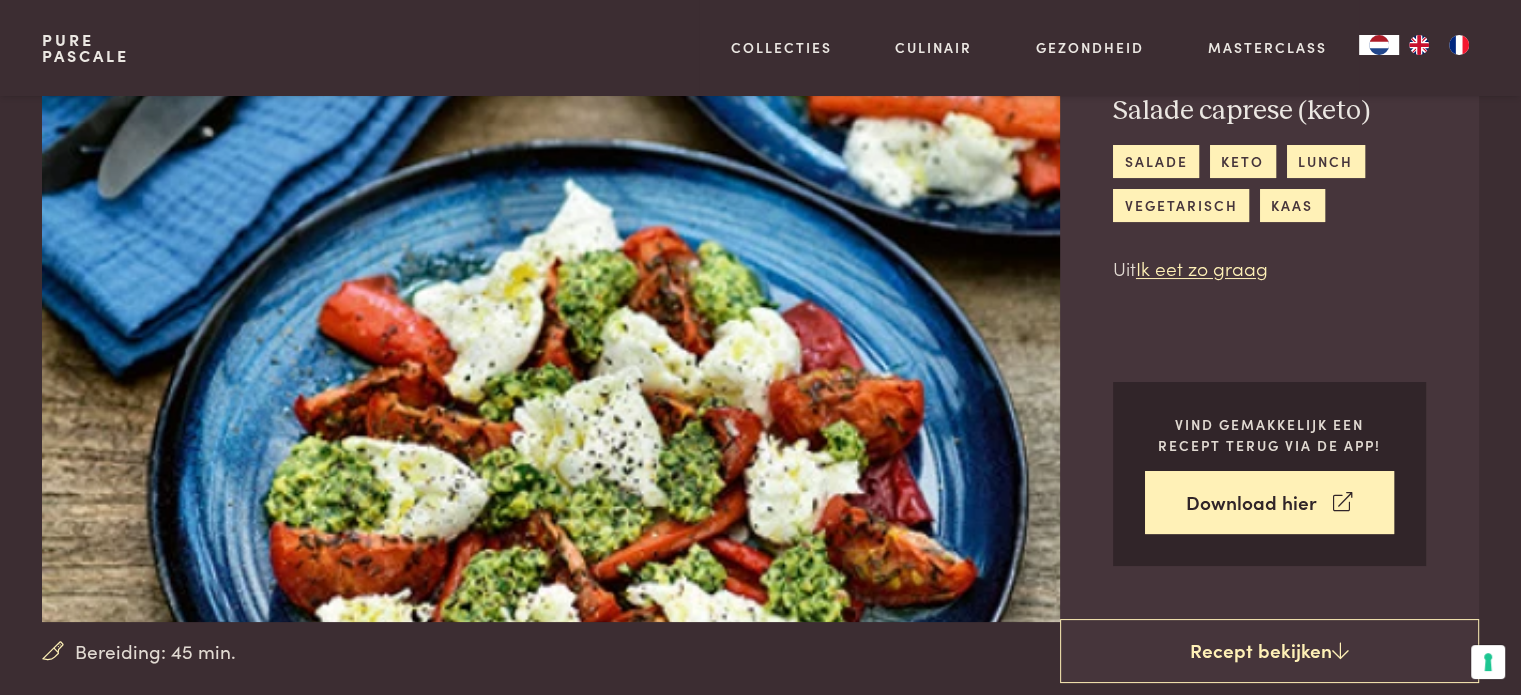 scroll, scrollTop: 104, scrollLeft: 0, axis: vertical 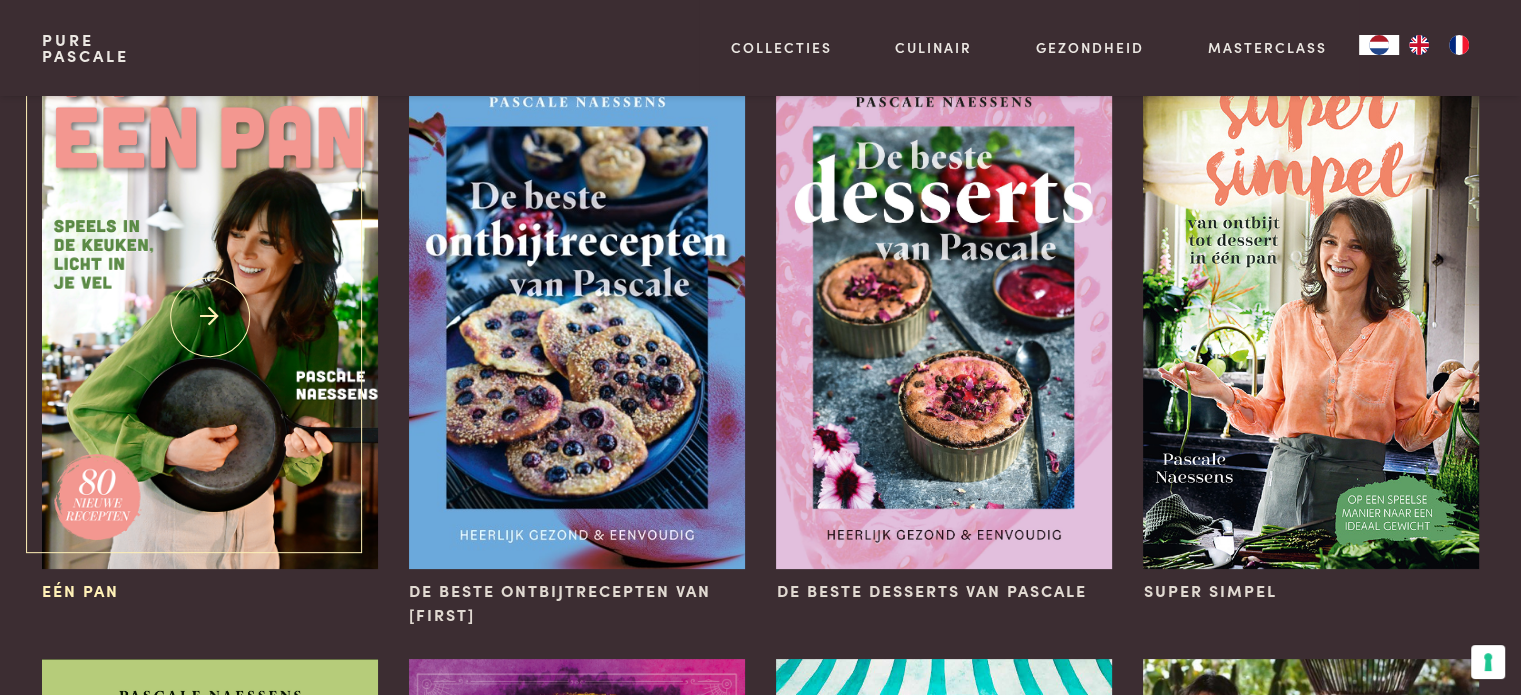 click at bounding box center (209, 317) 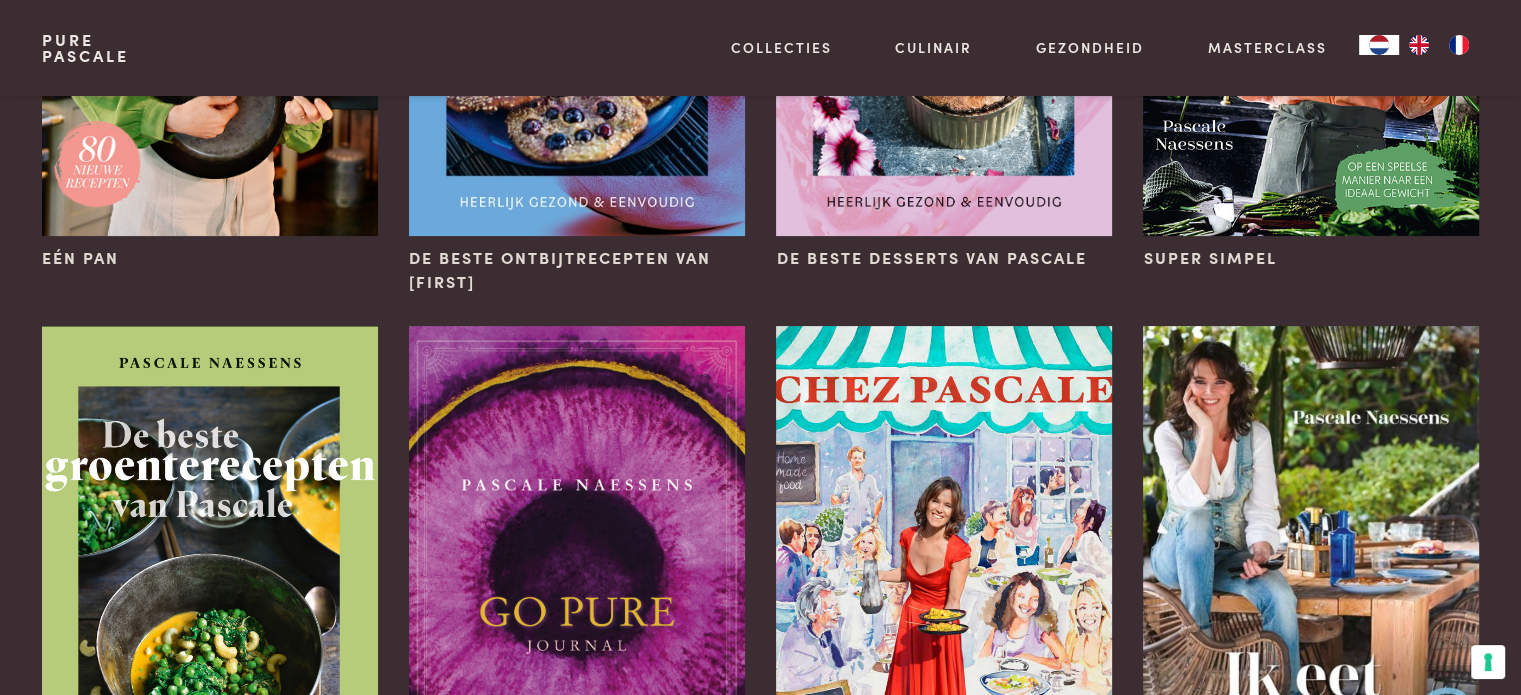 scroll, scrollTop: 233, scrollLeft: 0, axis: vertical 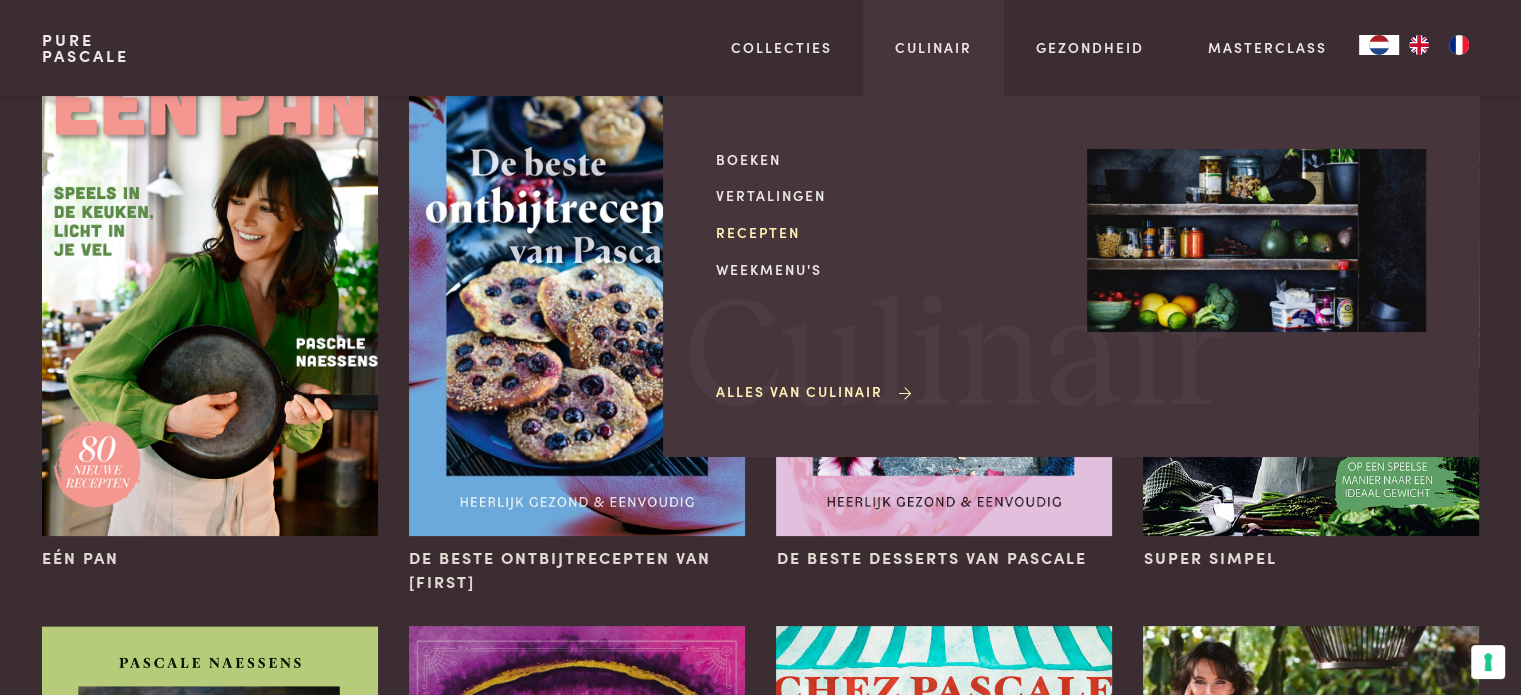 click on "Recepten" at bounding box center [885, 232] 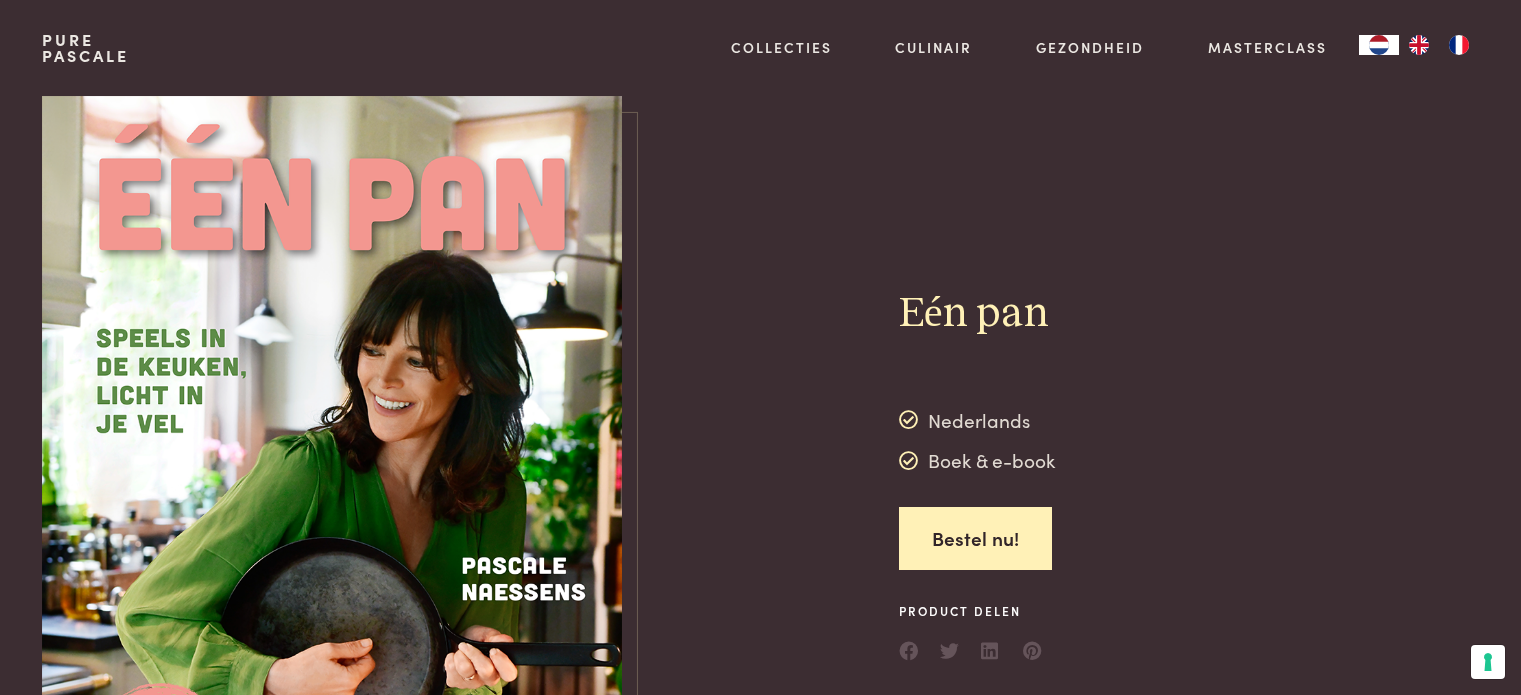 scroll, scrollTop: 0, scrollLeft: 0, axis: both 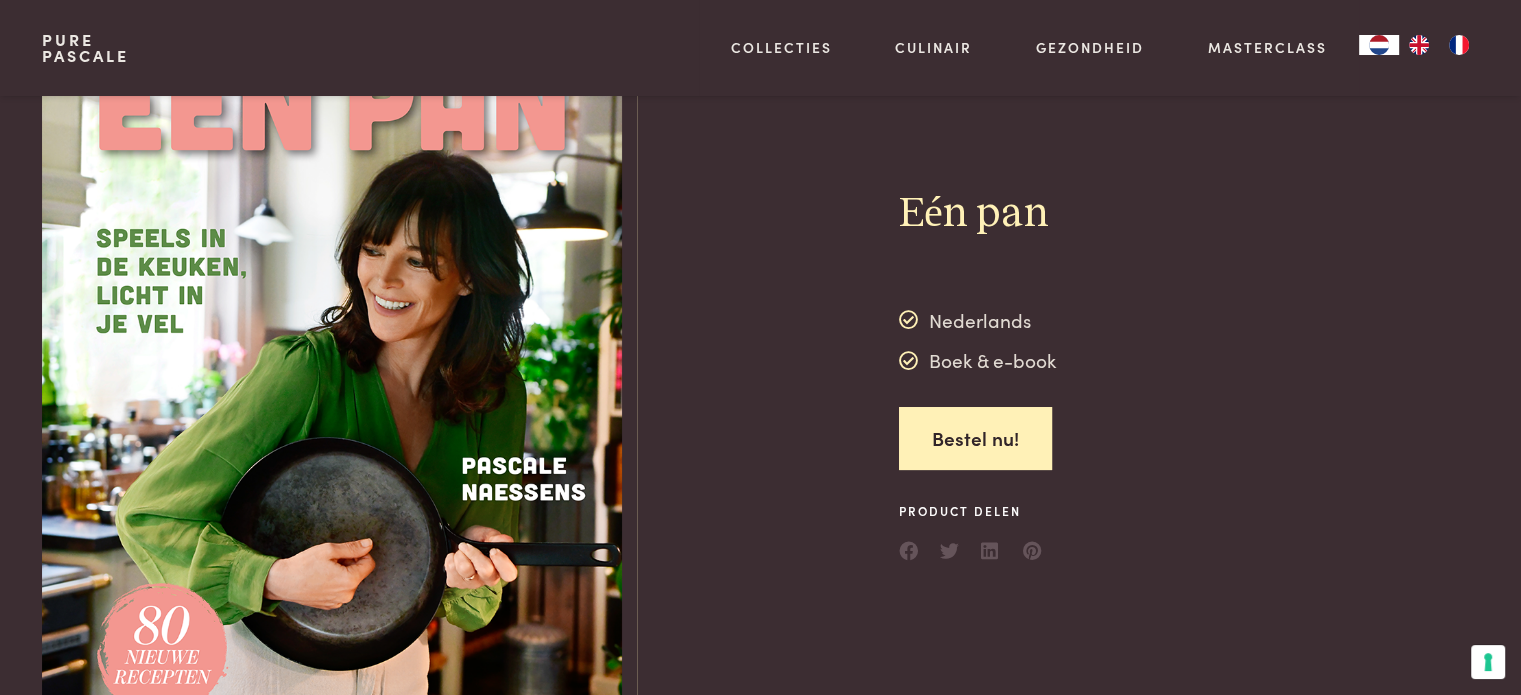 click at bounding box center (332, 376) 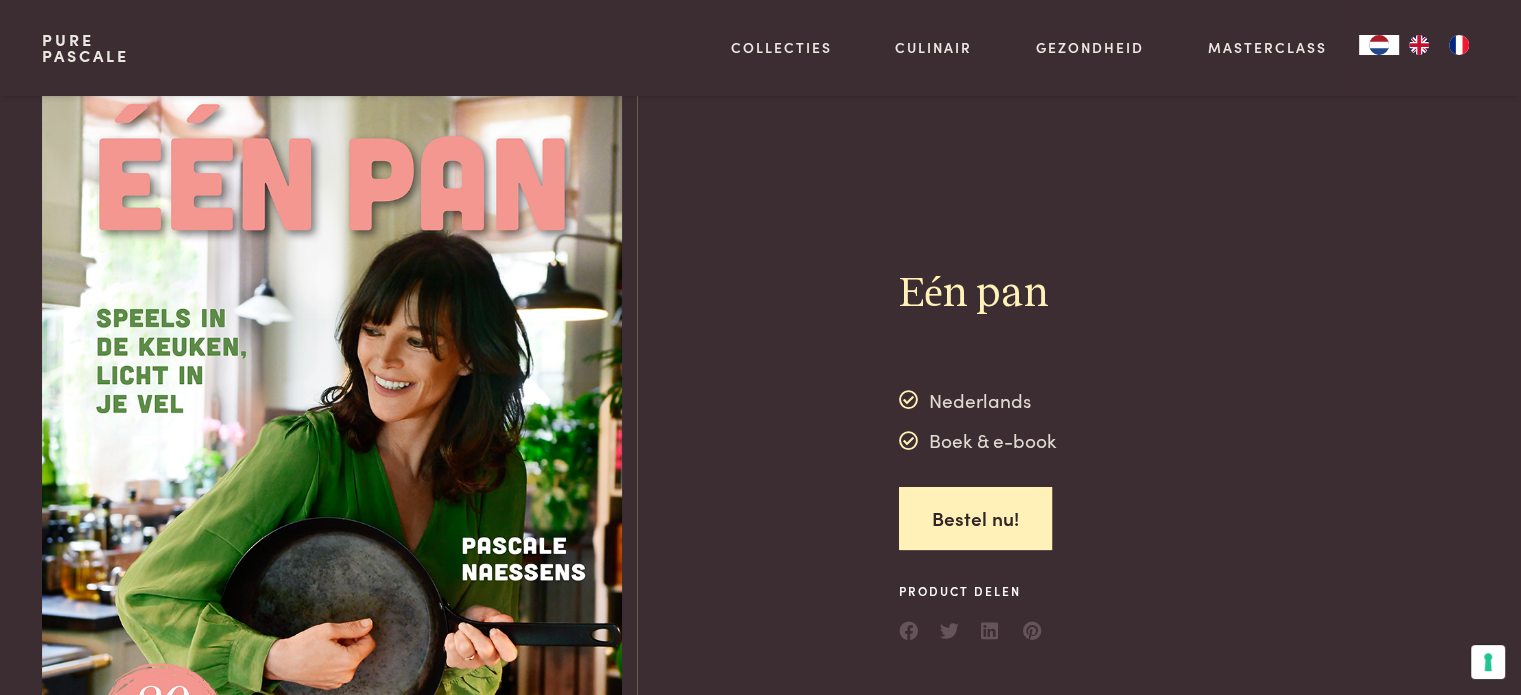 scroll, scrollTop: 0, scrollLeft: 0, axis: both 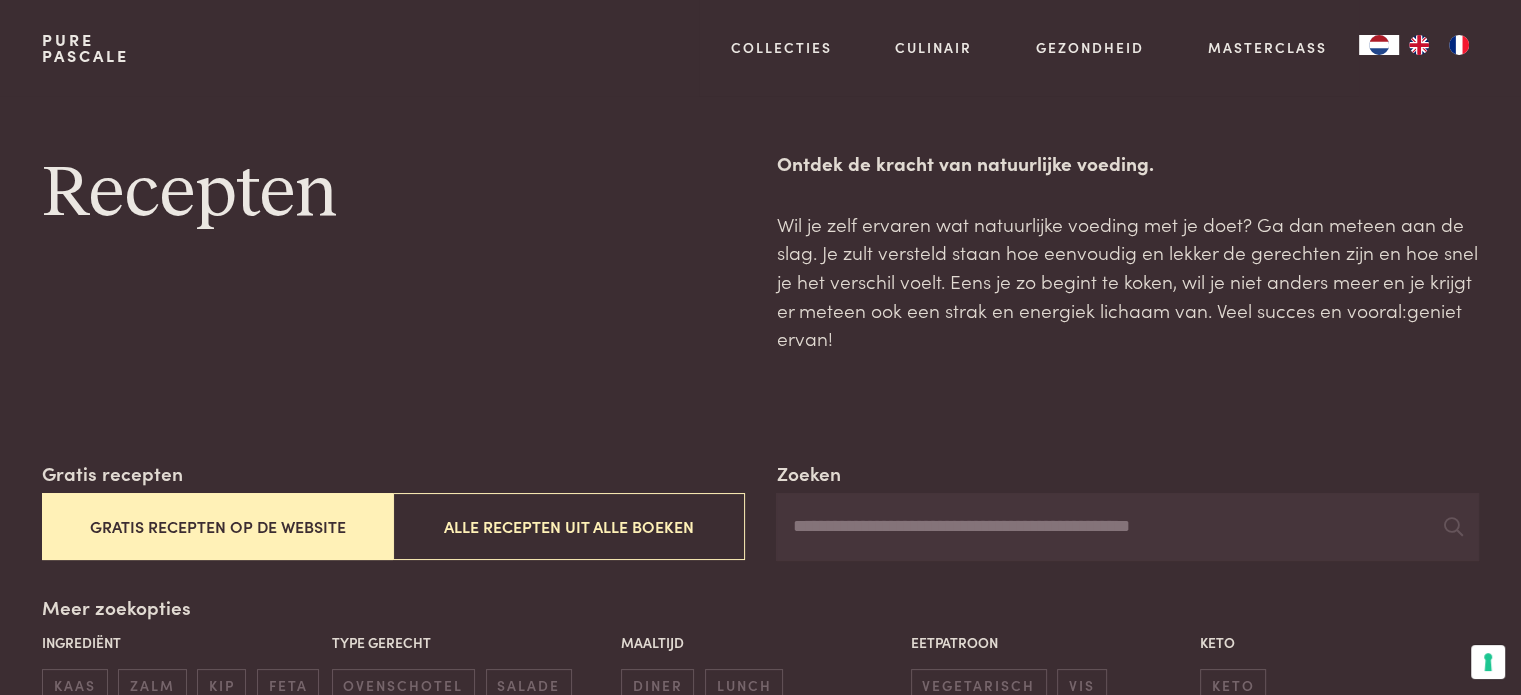 click on "Gratis recepten op de website" at bounding box center (217, 526) 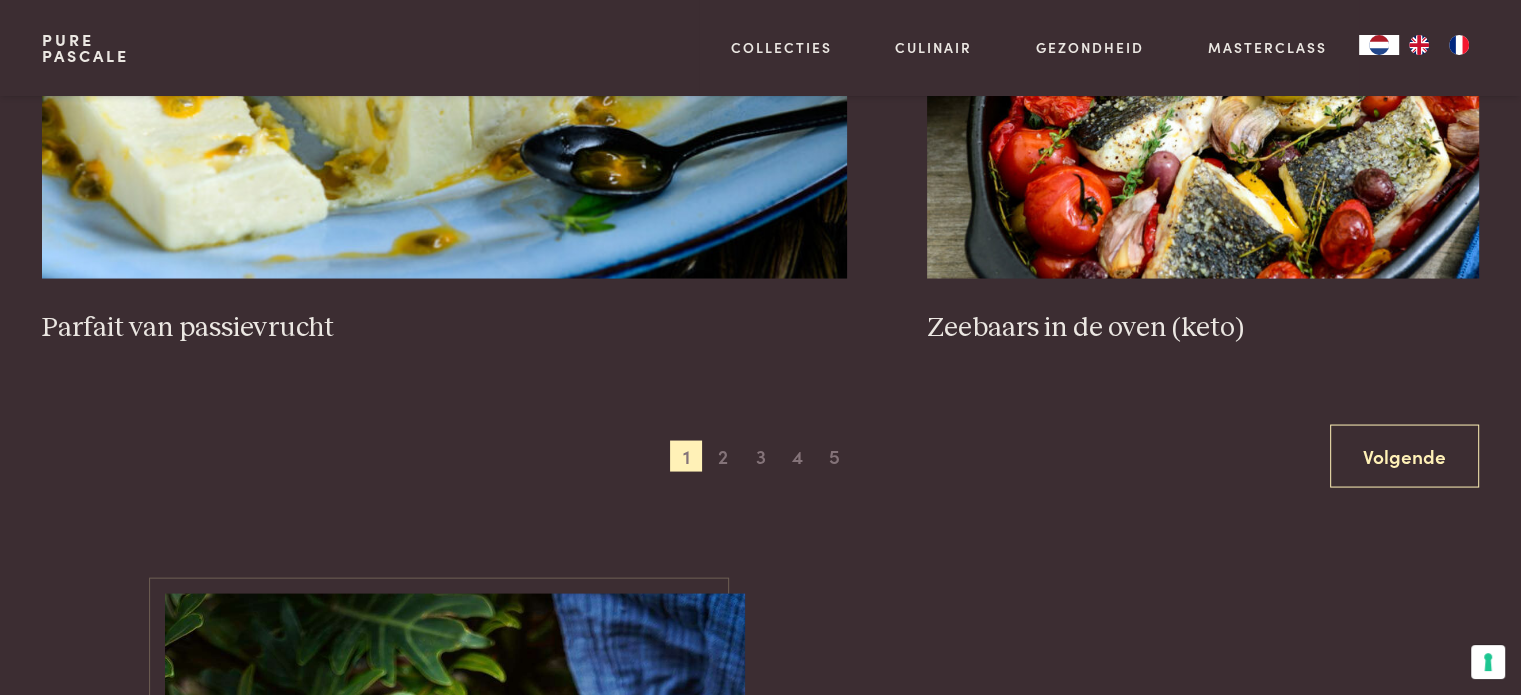 scroll, scrollTop: 3859, scrollLeft: 0, axis: vertical 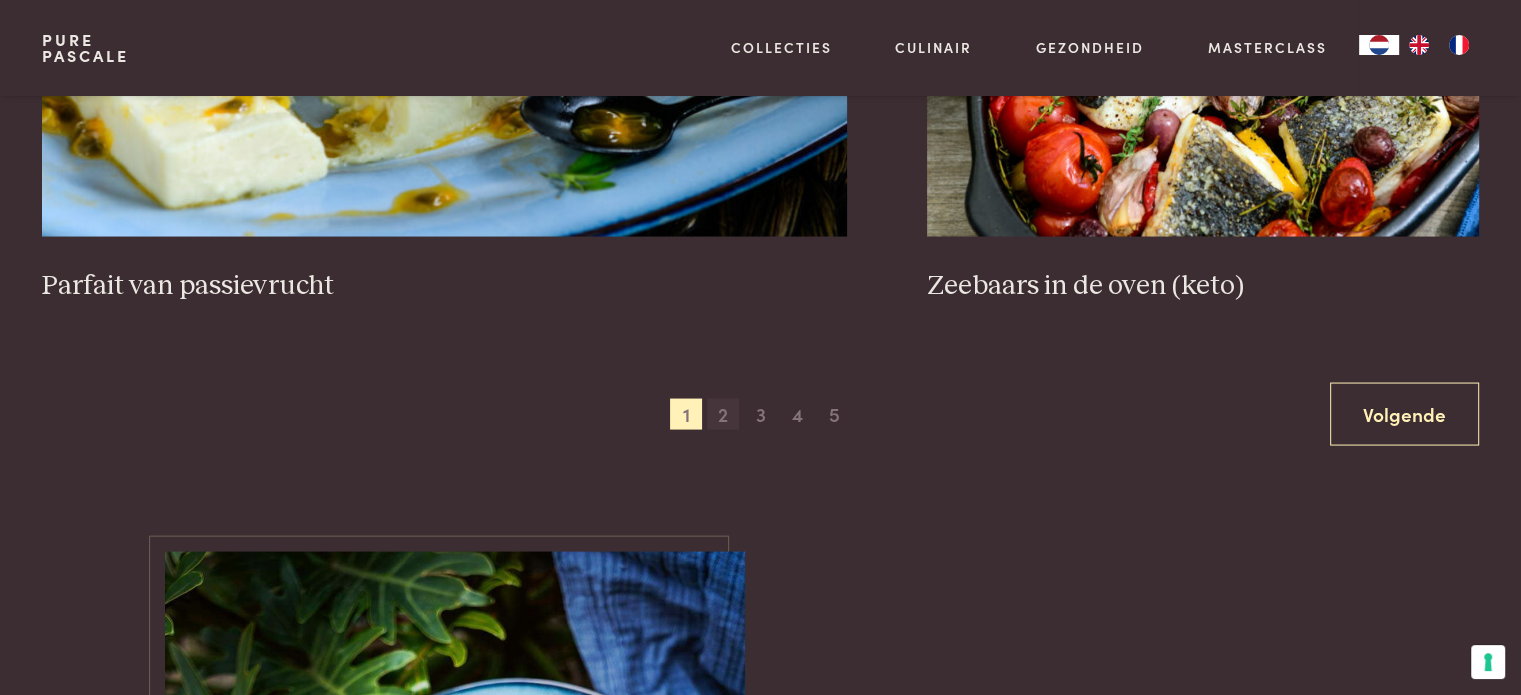 click on "2" at bounding box center [723, 415] 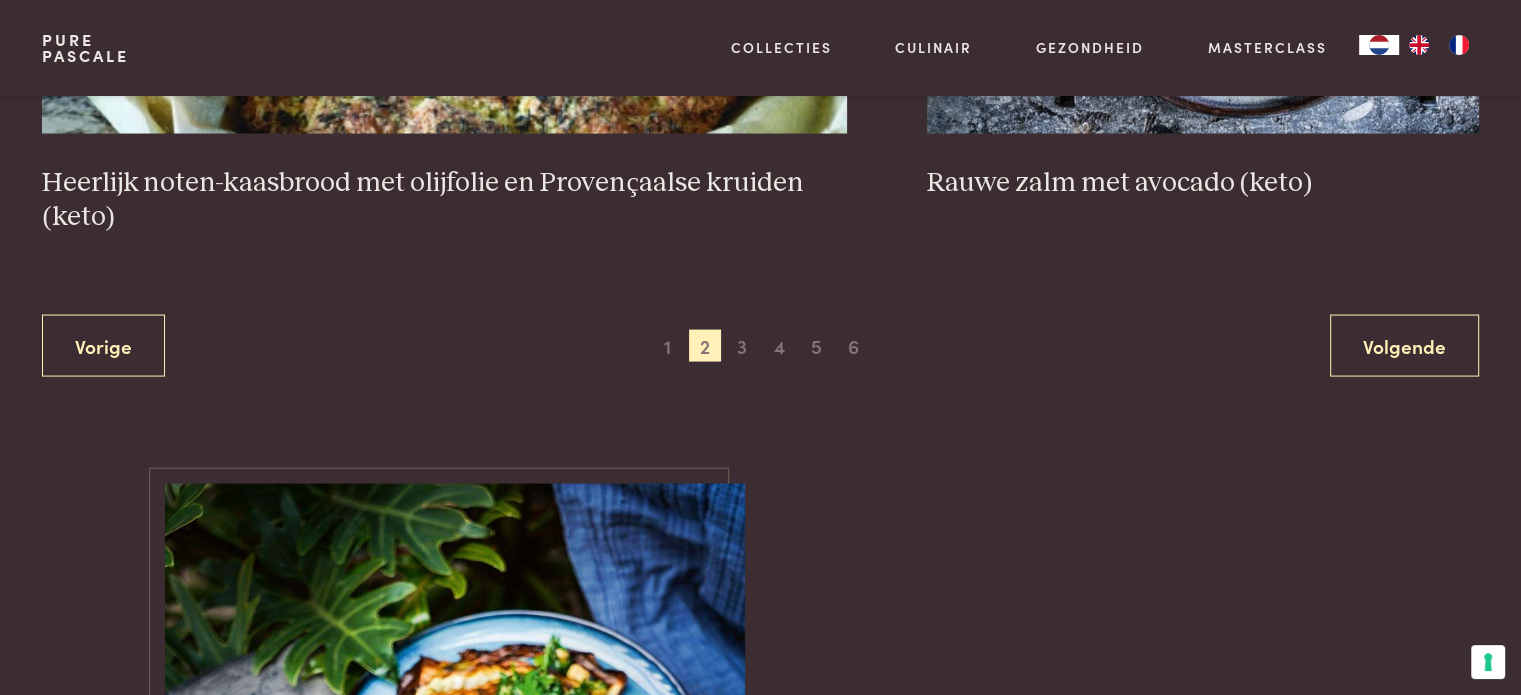 scroll, scrollTop: 3992, scrollLeft: 0, axis: vertical 